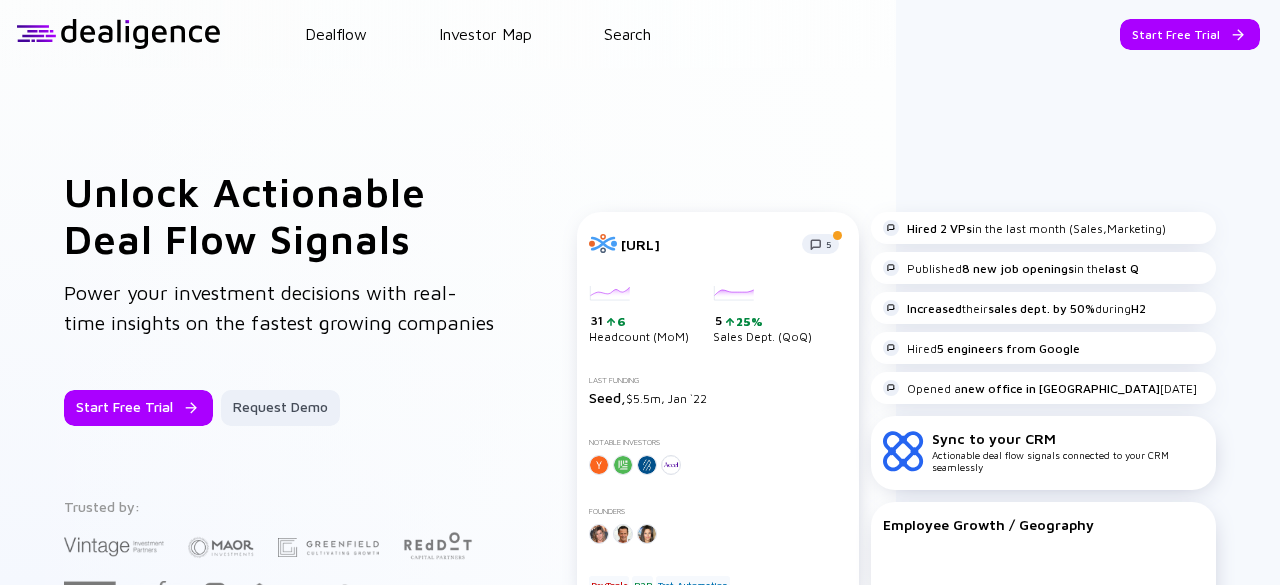 scroll, scrollTop: 0, scrollLeft: 0, axis: both 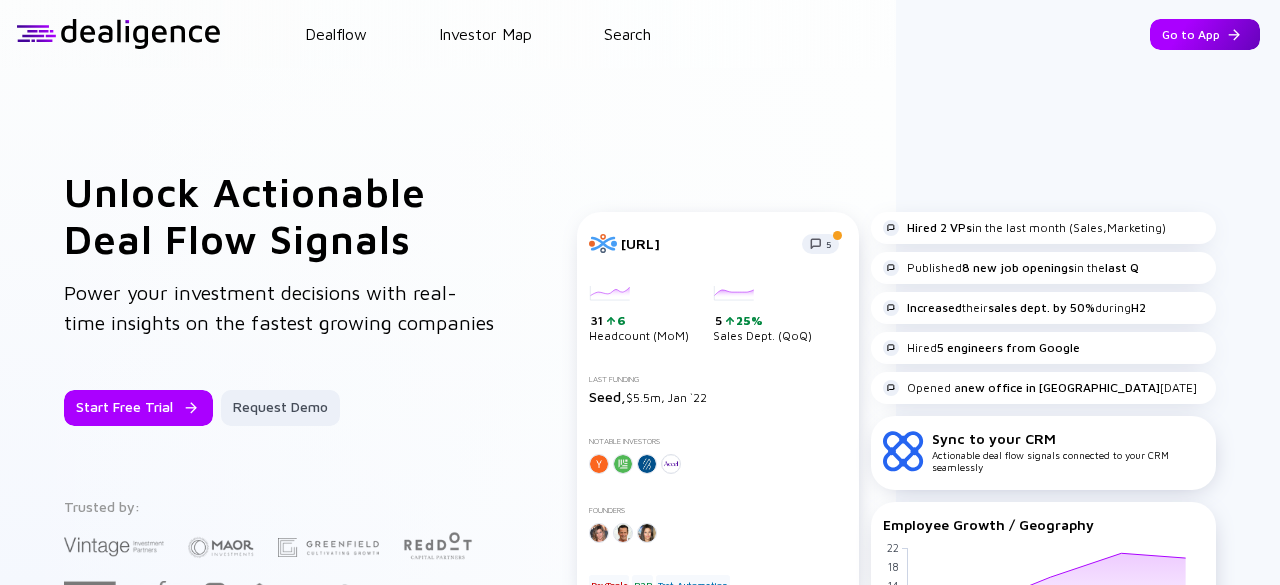 click on "Go to App" at bounding box center (1205, 34) 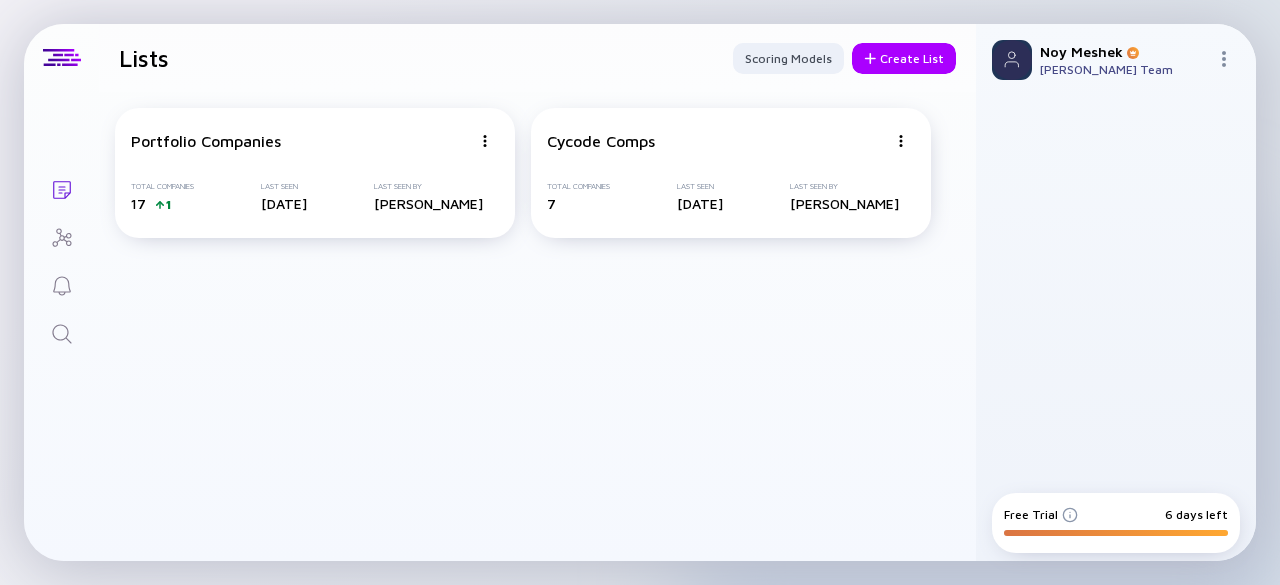 click 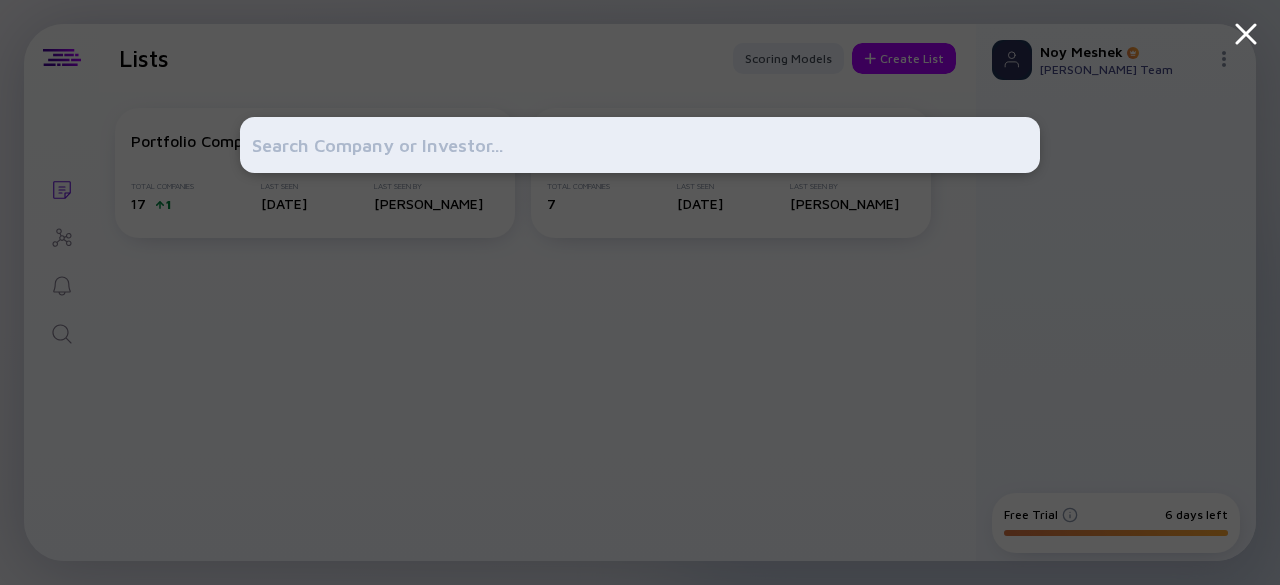click at bounding box center (640, 145) 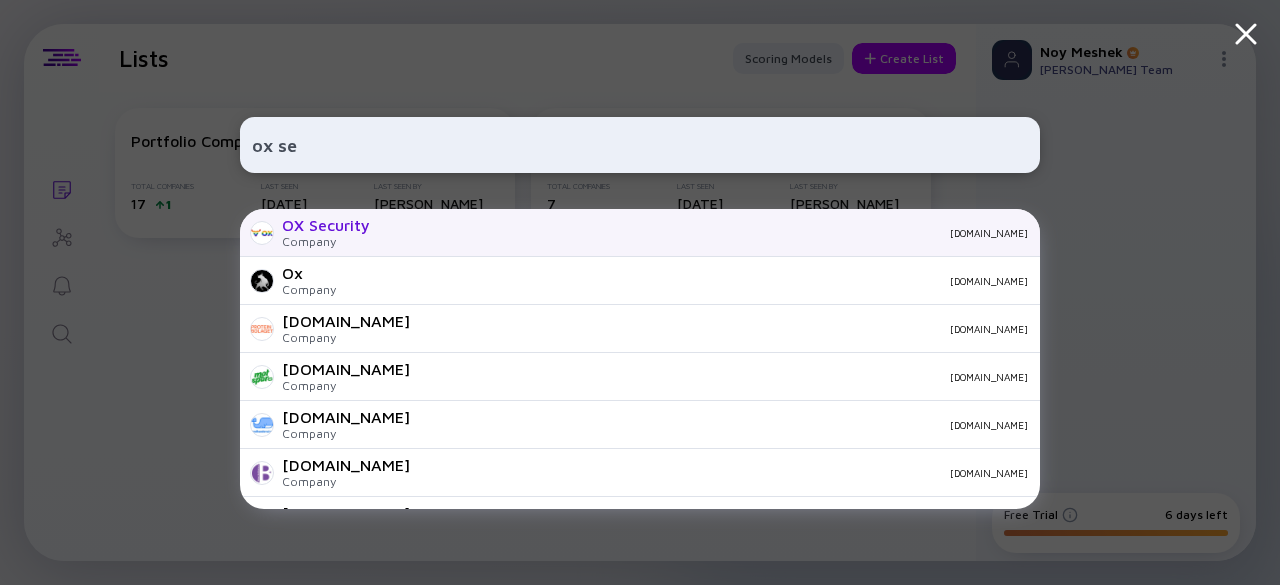 type on "ox se" 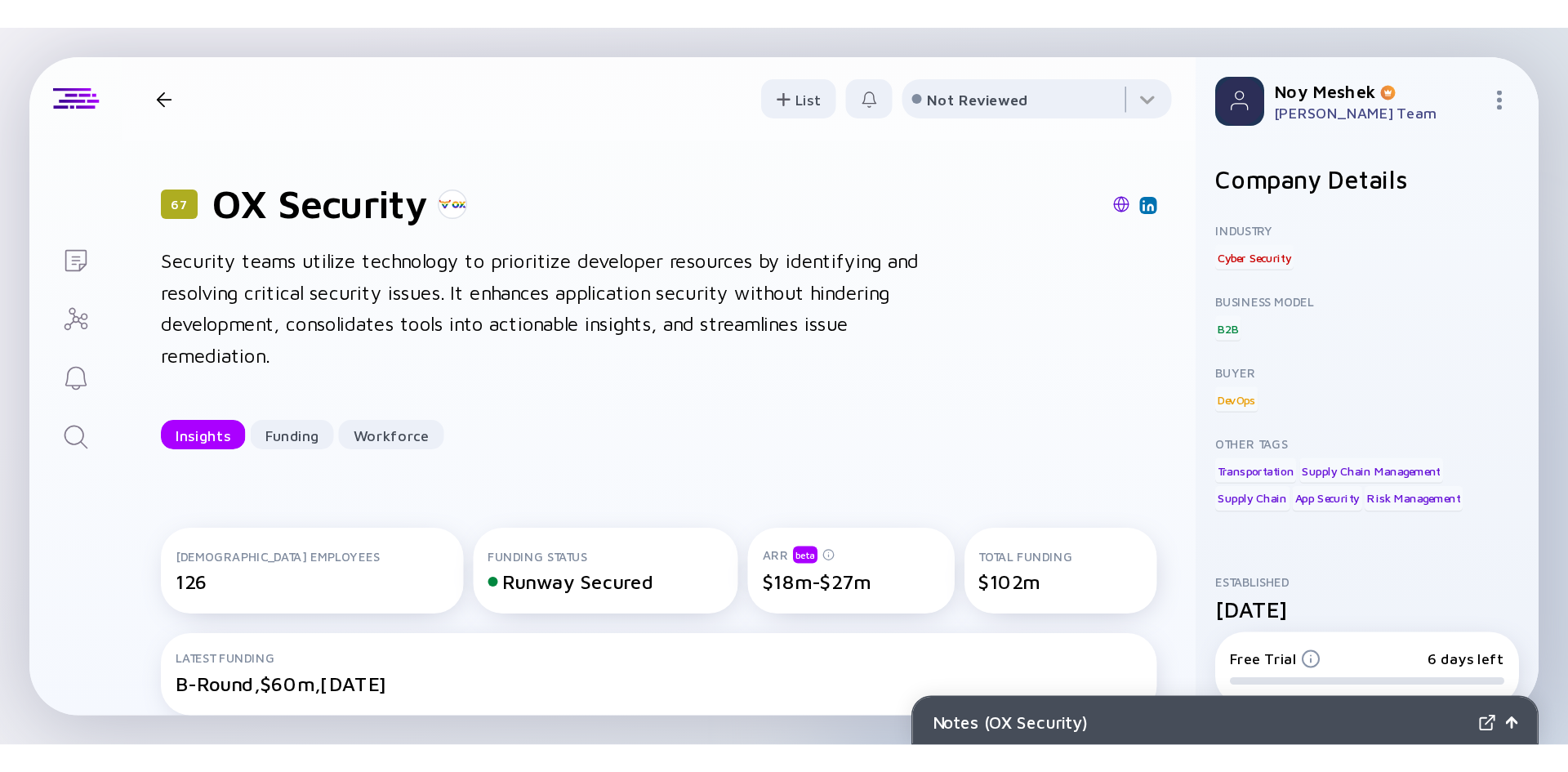 scroll, scrollTop: 0, scrollLeft: 0, axis: both 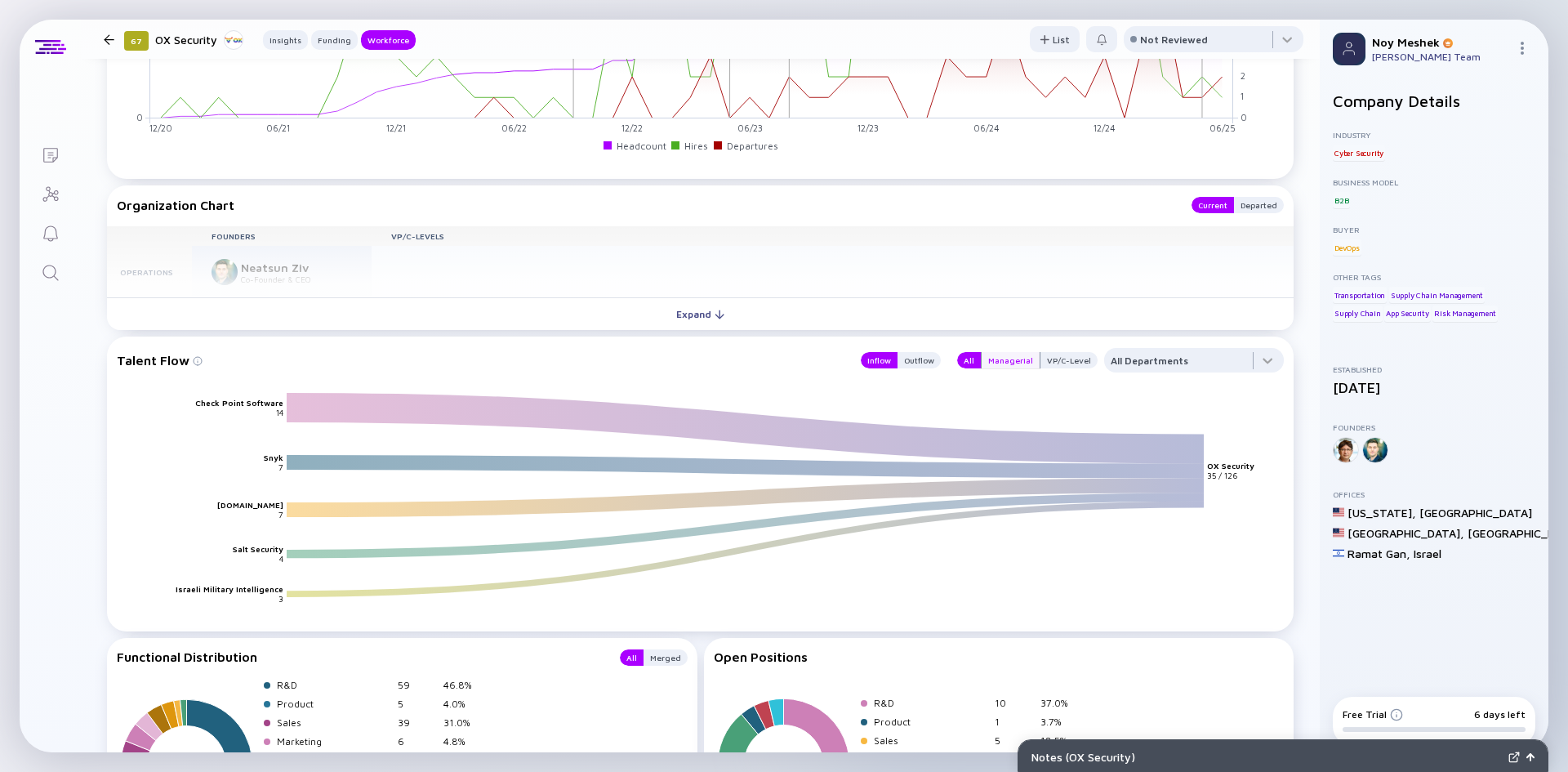 click on "Managerial" at bounding box center (1010, 360) 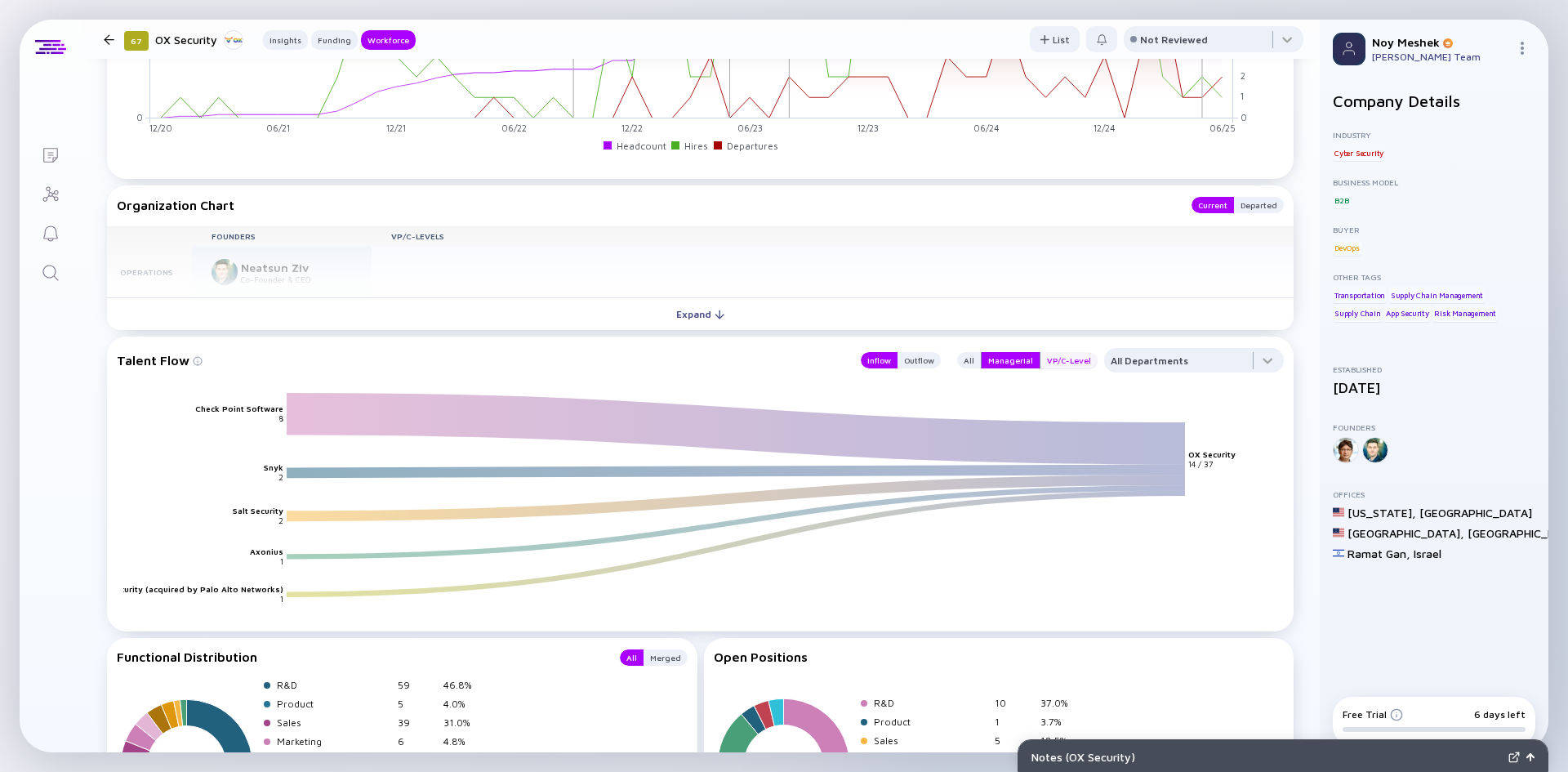 click on "VP/C-Level" at bounding box center (1069, 360) 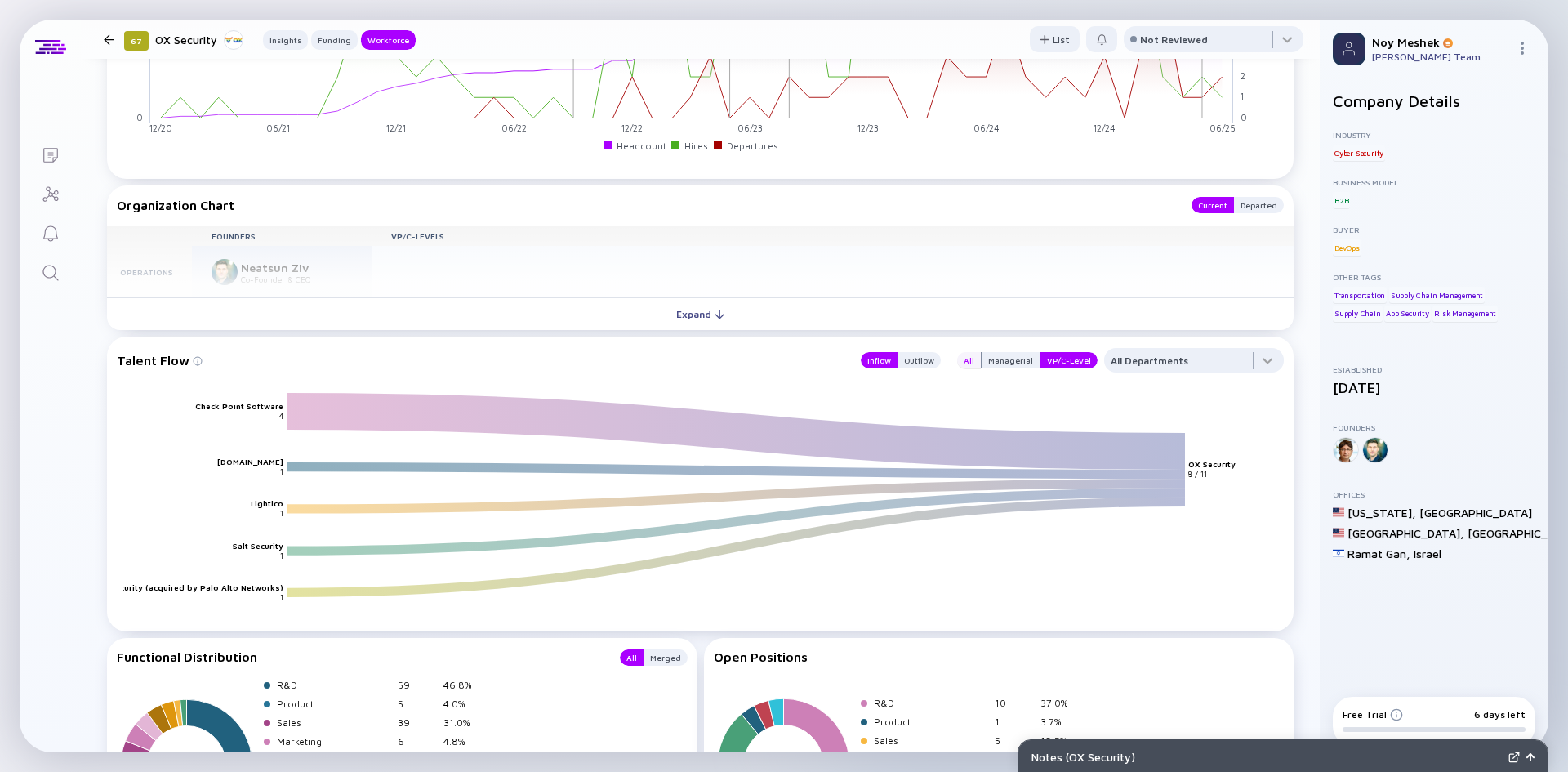 click on "All" at bounding box center (969, 360) 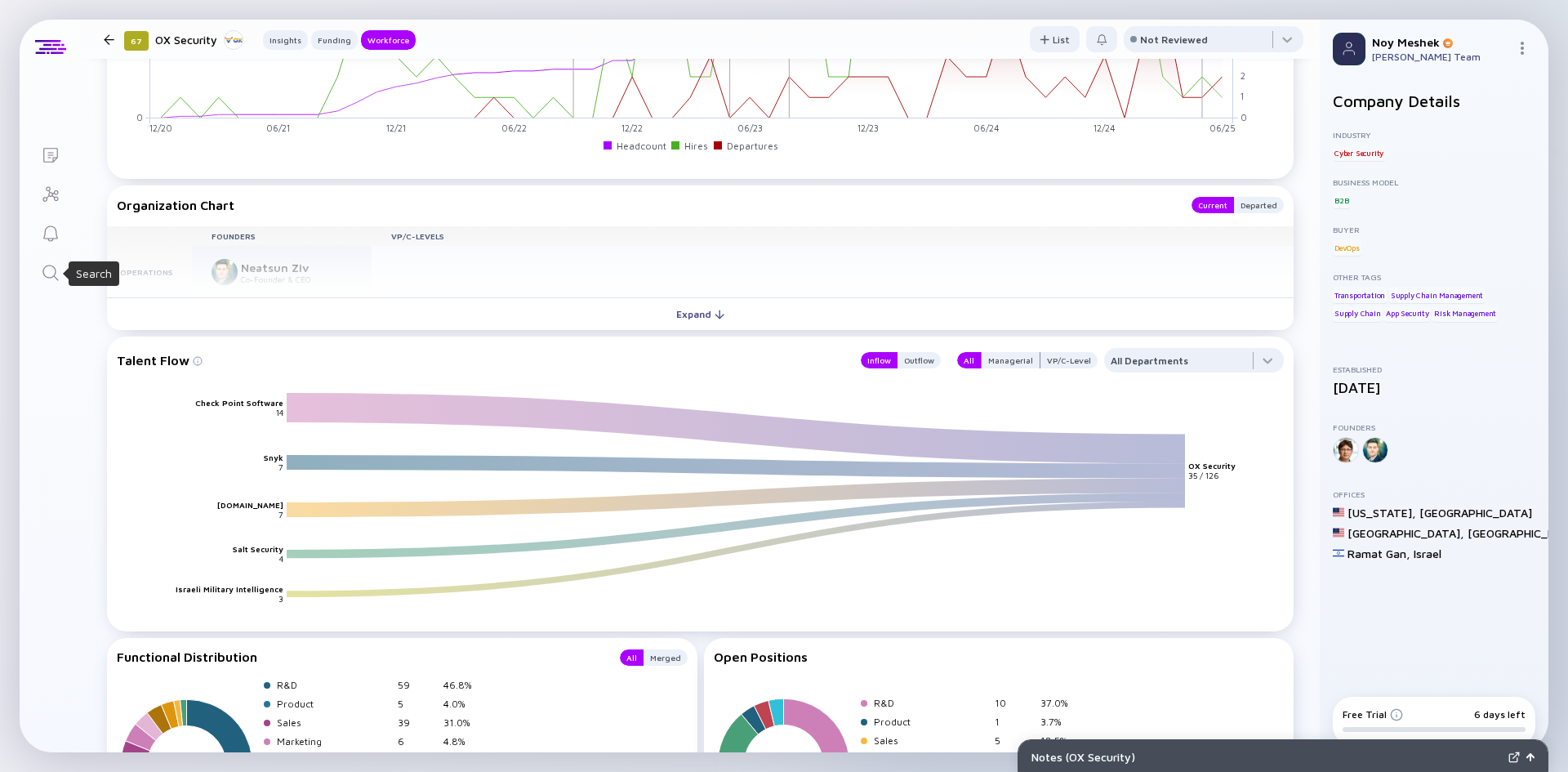click at bounding box center (51, 274) 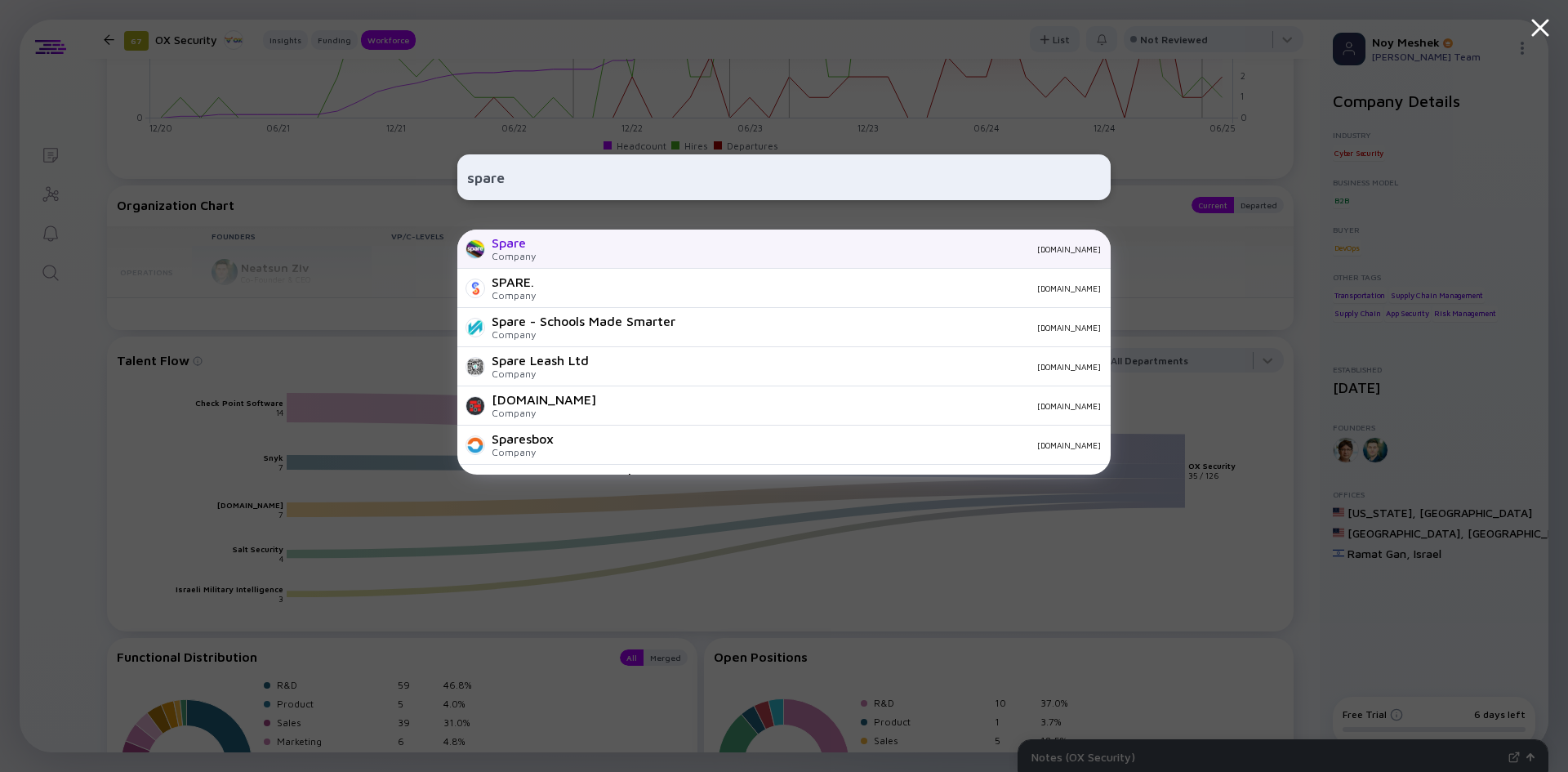 type on "spare" 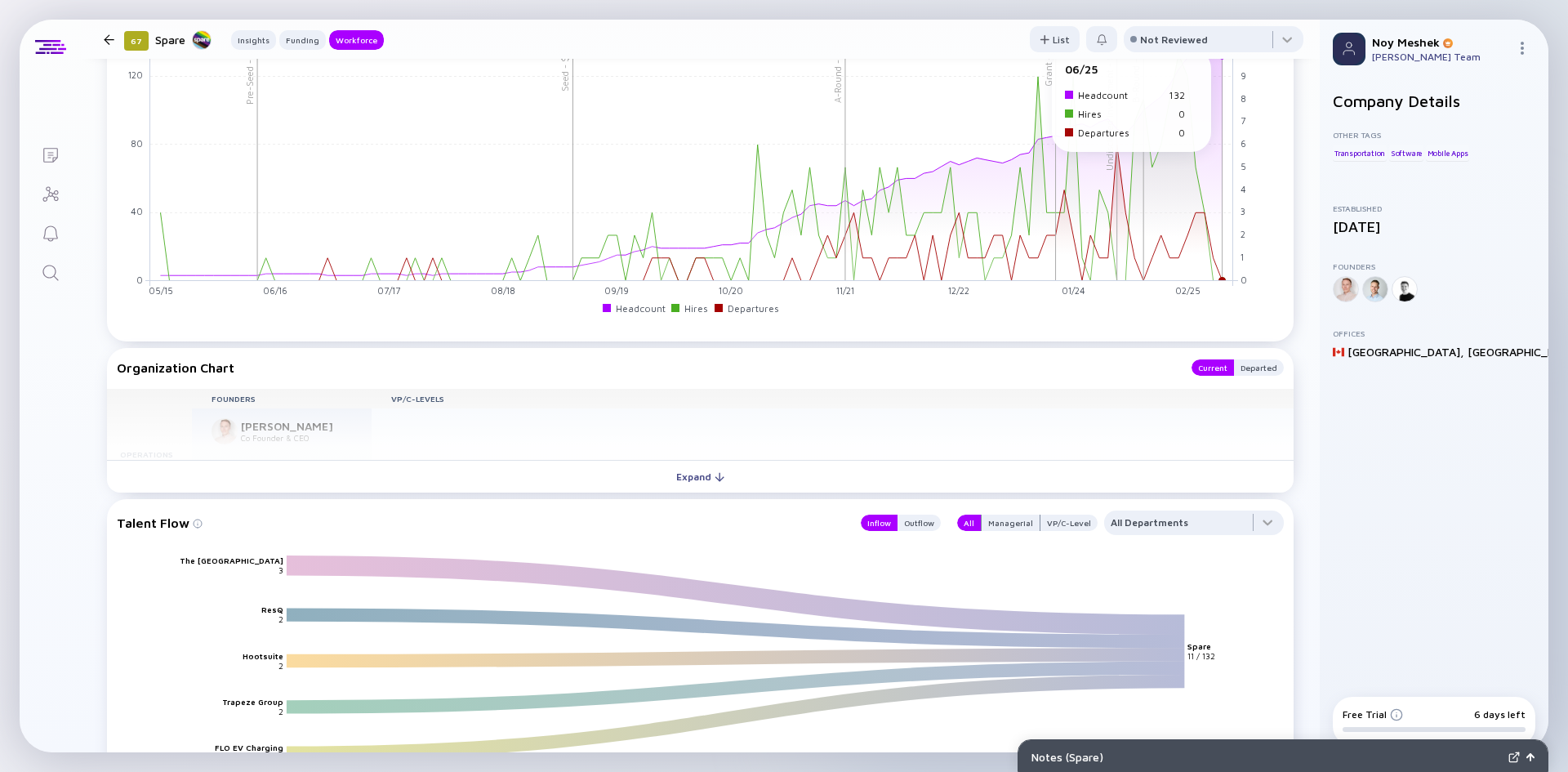 scroll, scrollTop: 1716, scrollLeft: 0, axis: vertical 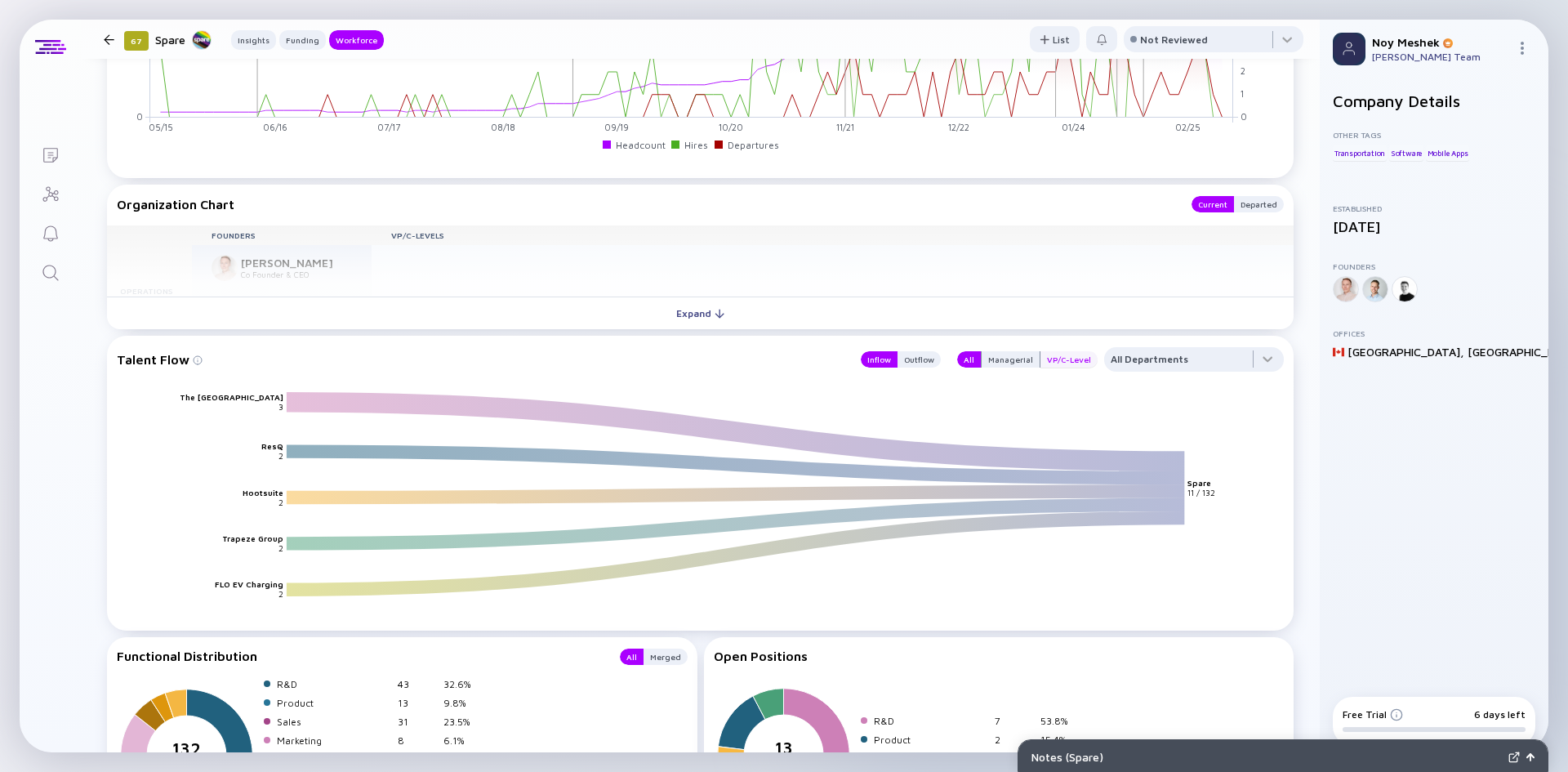 click on "VP/C-Level" at bounding box center [1069, 359] 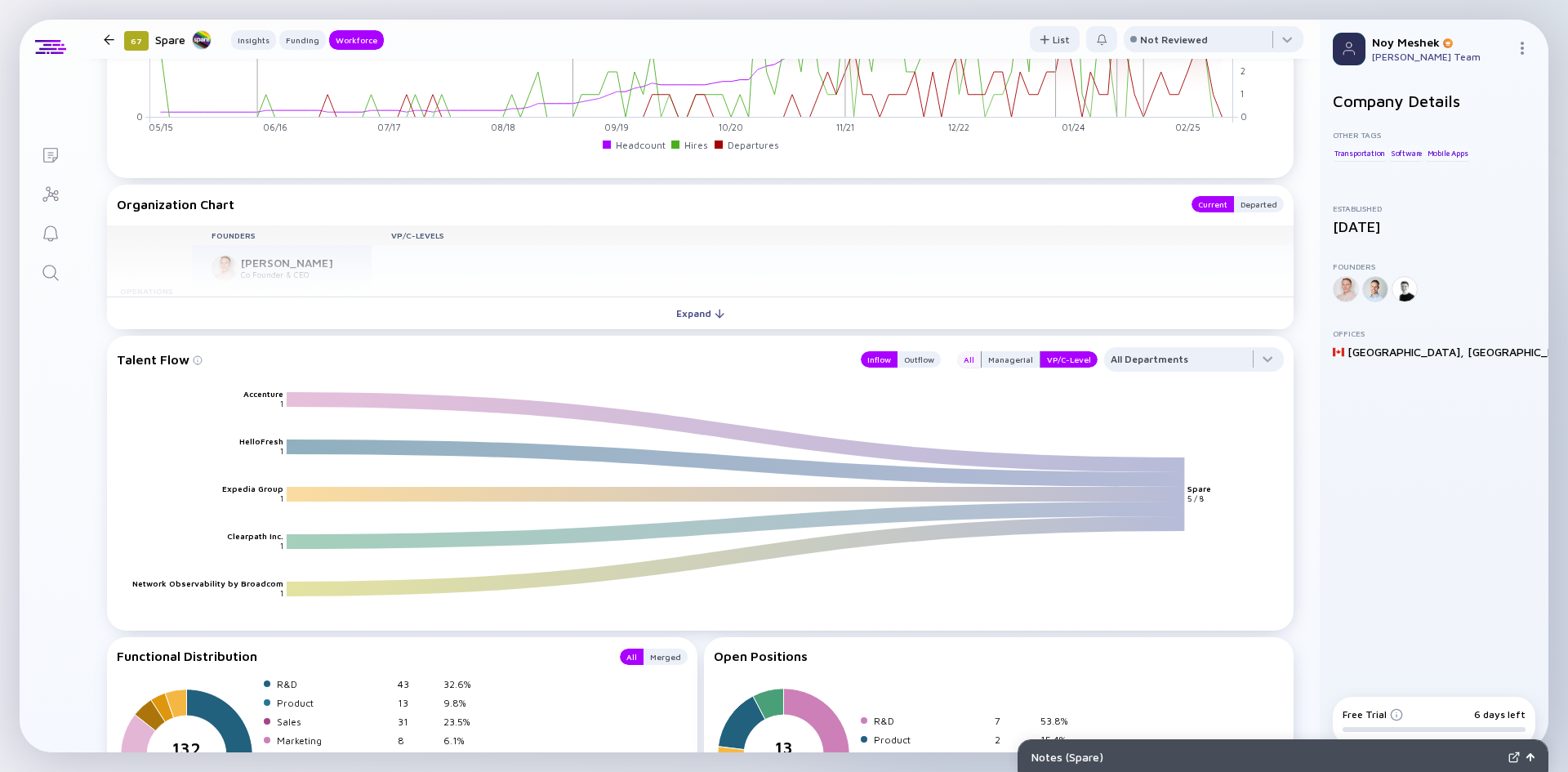 click on "All" at bounding box center [969, 359] 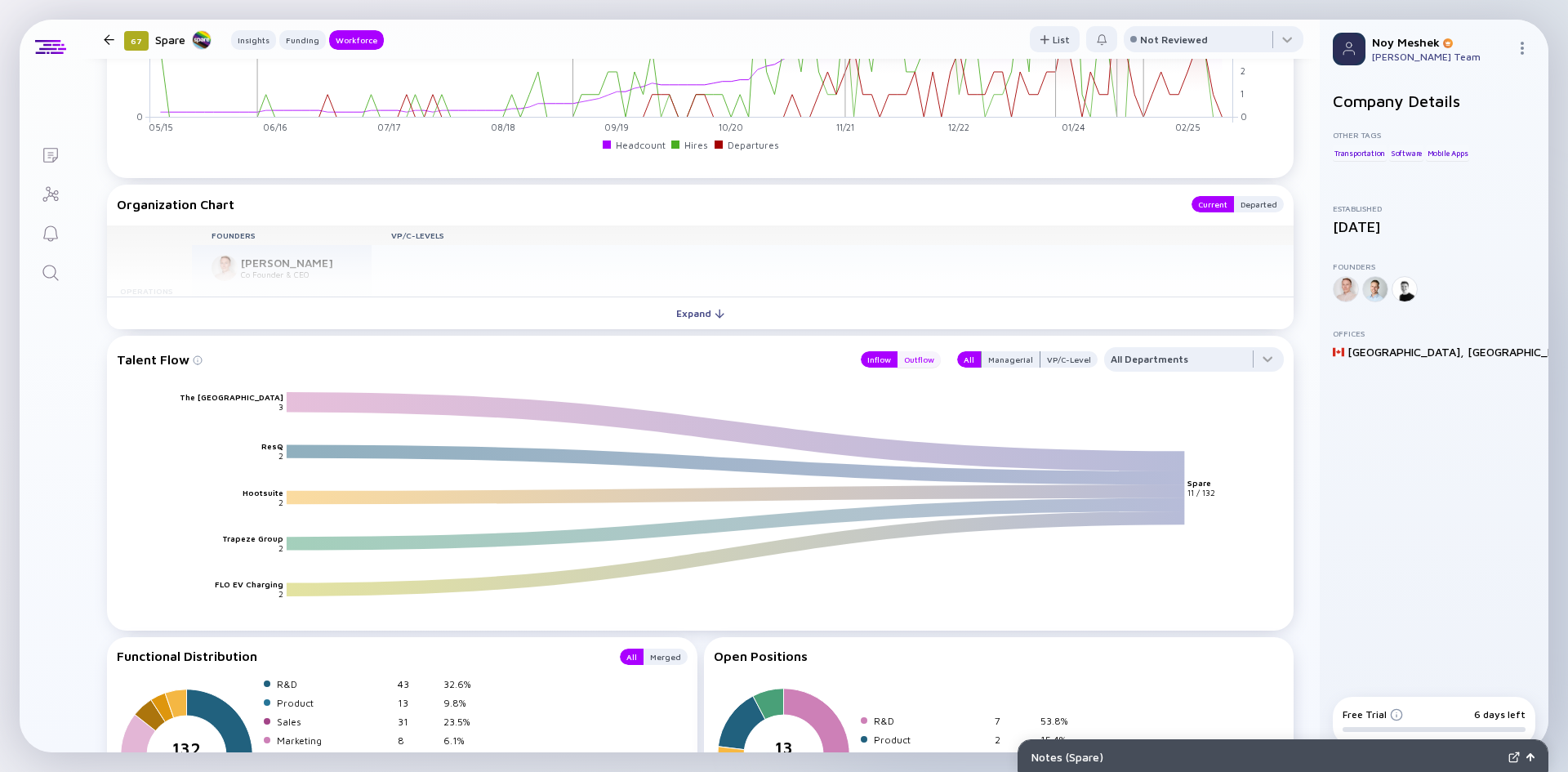 click on "Outflow" at bounding box center (919, 359) 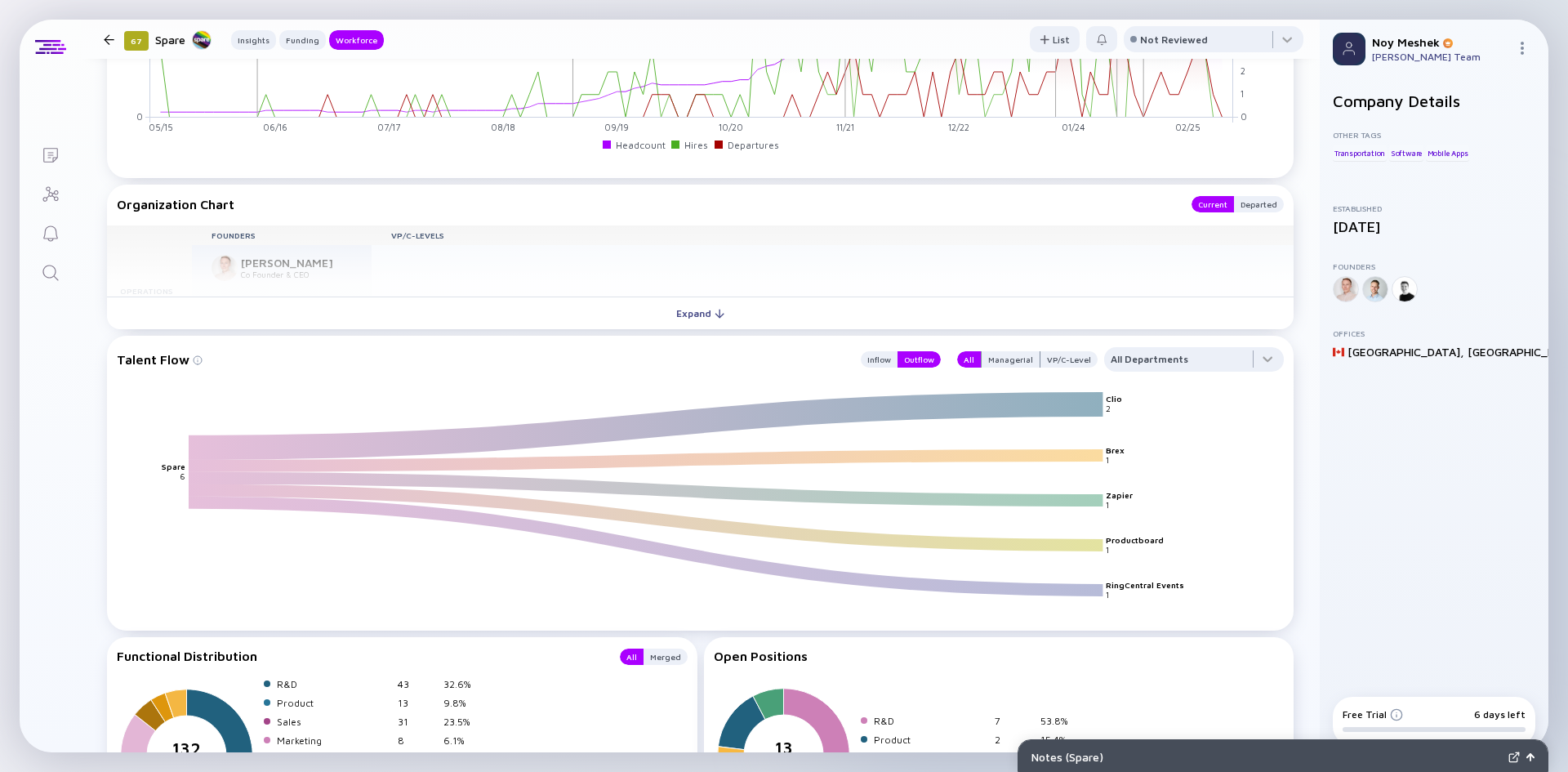 click at bounding box center [50, 271] 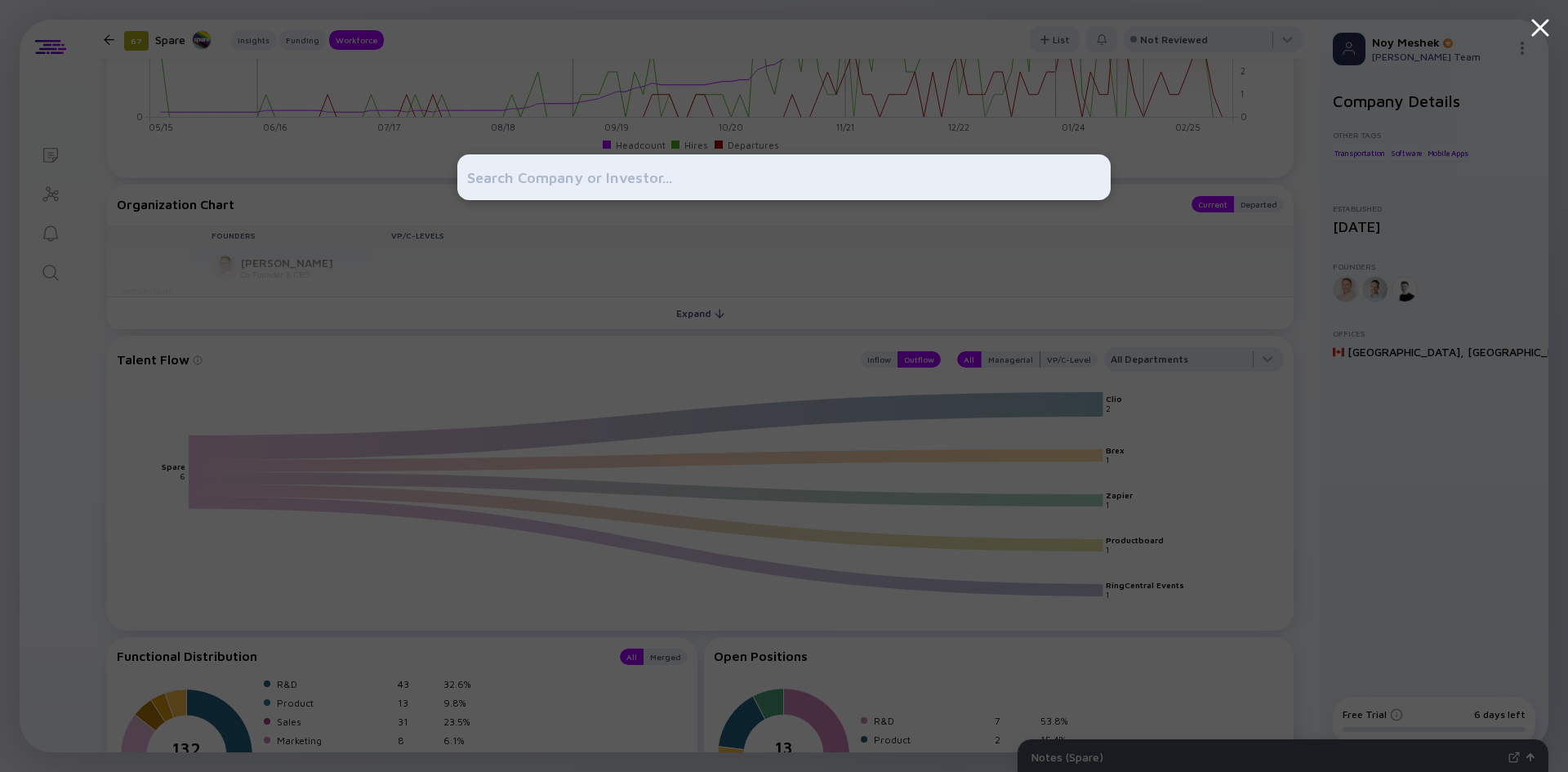 click at bounding box center (784, 177) 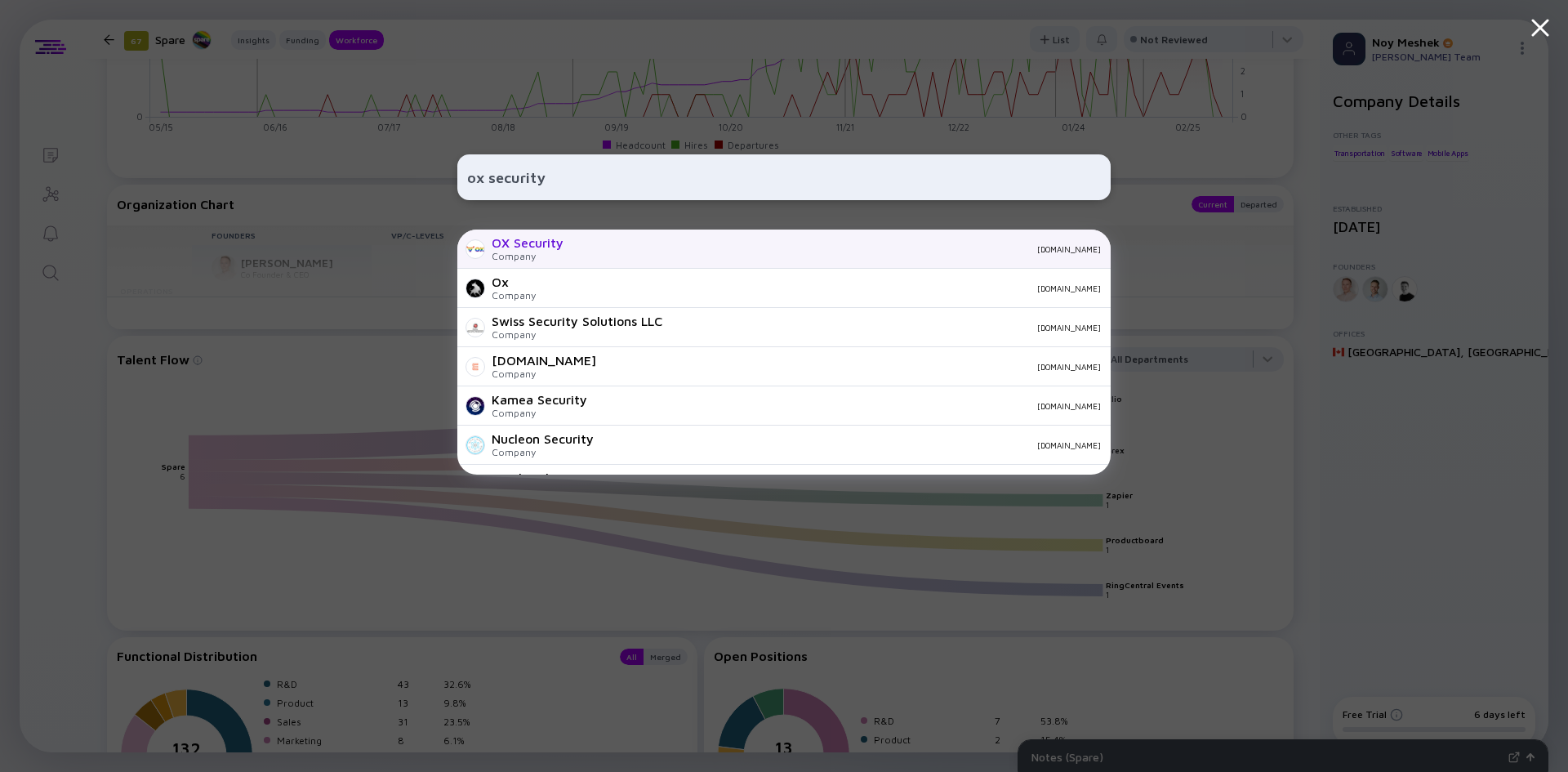 type on "ox security" 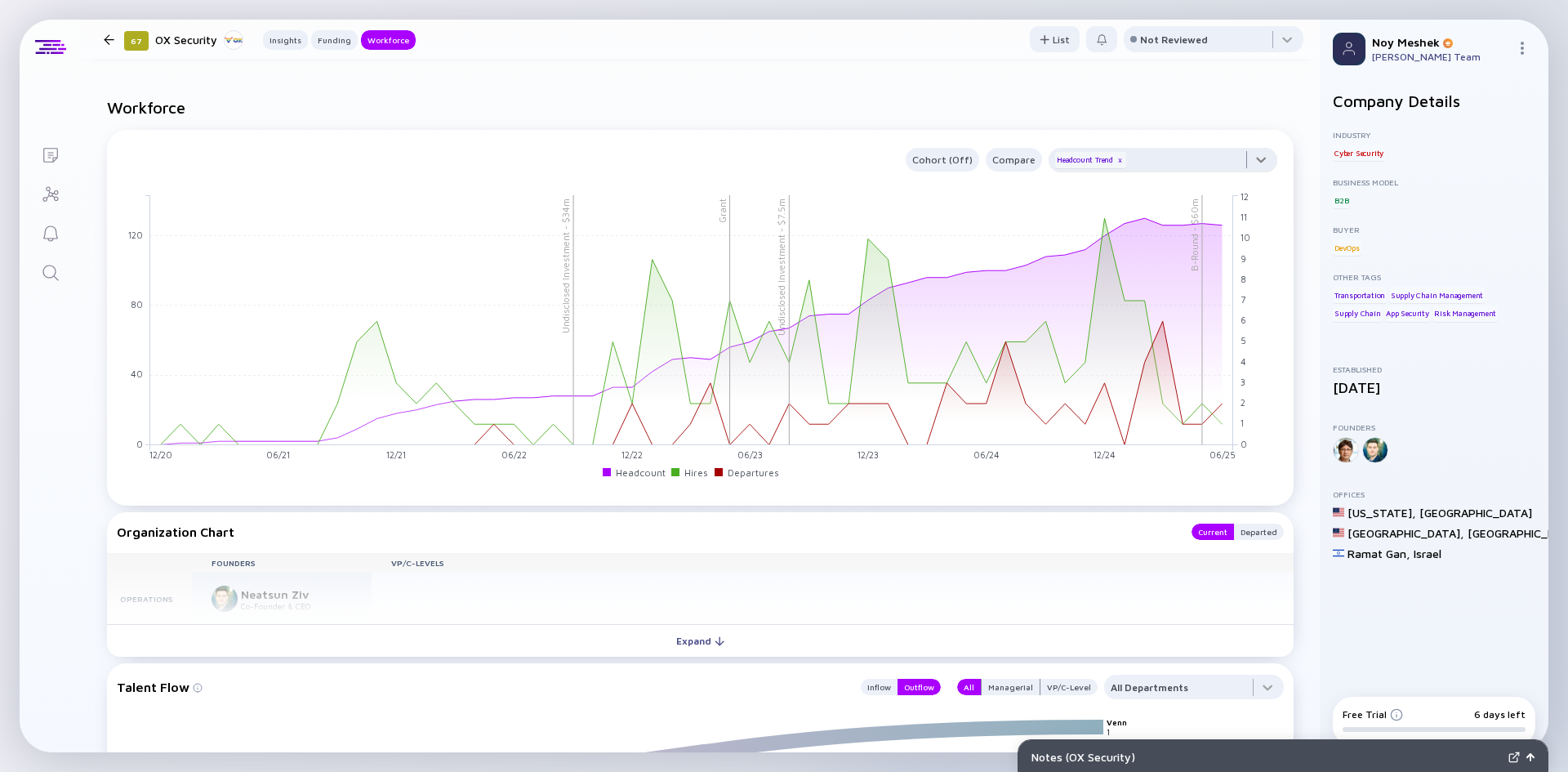 click at bounding box center [1163, 164] 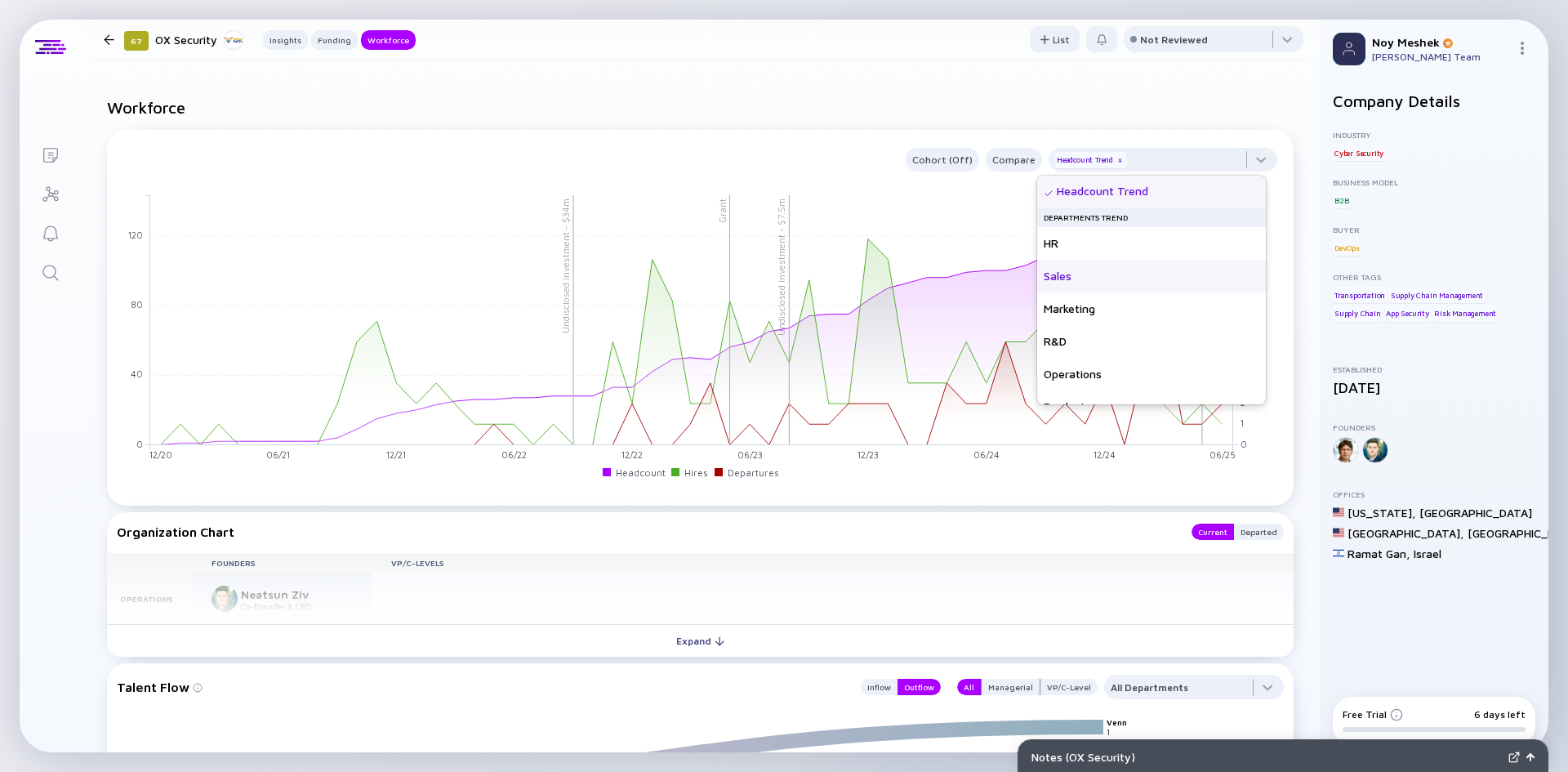 scroll, scrollTop: 0, scrollLeft: 0, axis: both 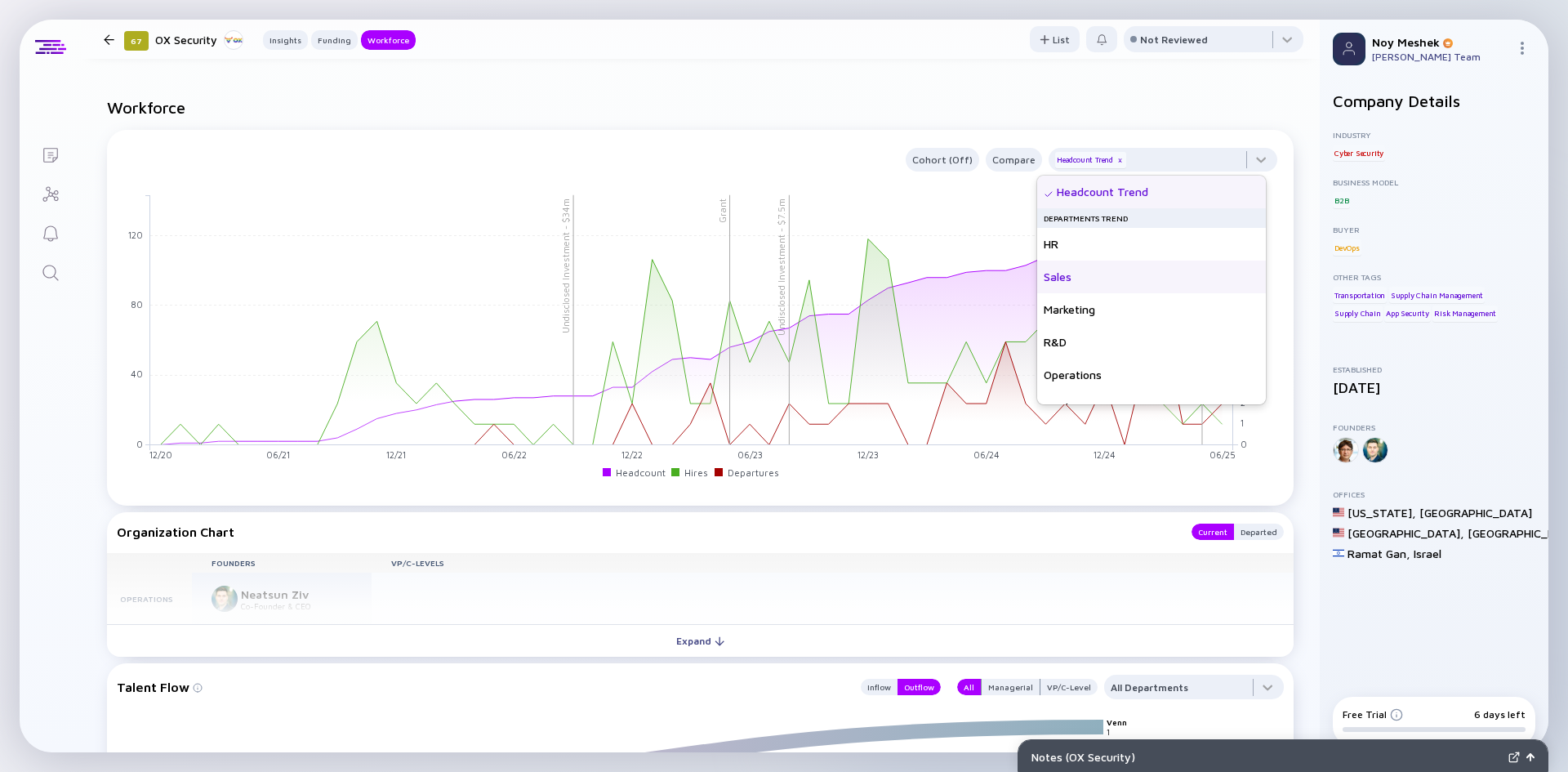 click on "Sales" at bounding box center [1152, 277] 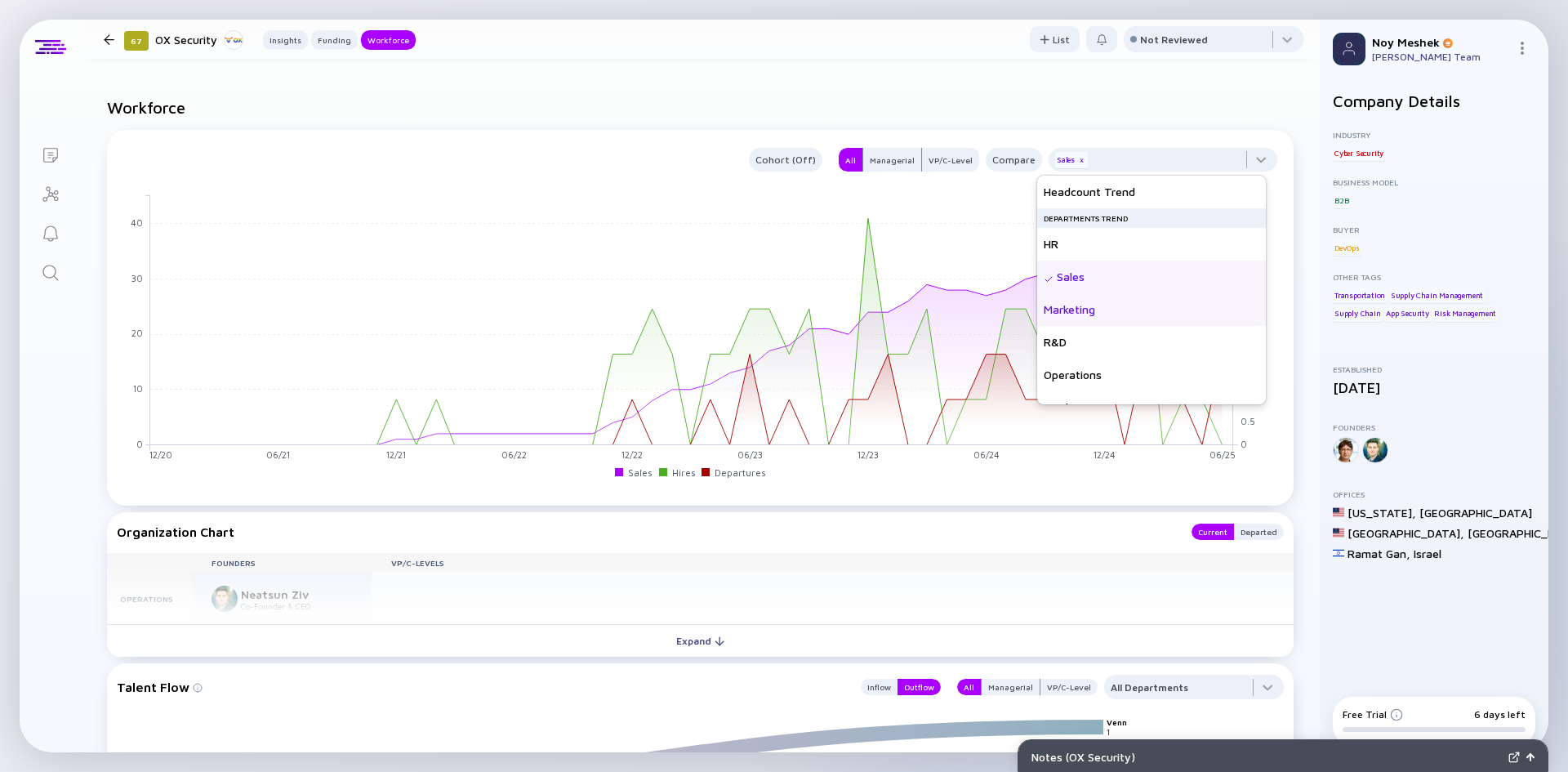 click on "Marketing" at bounding box center (1152, 310) 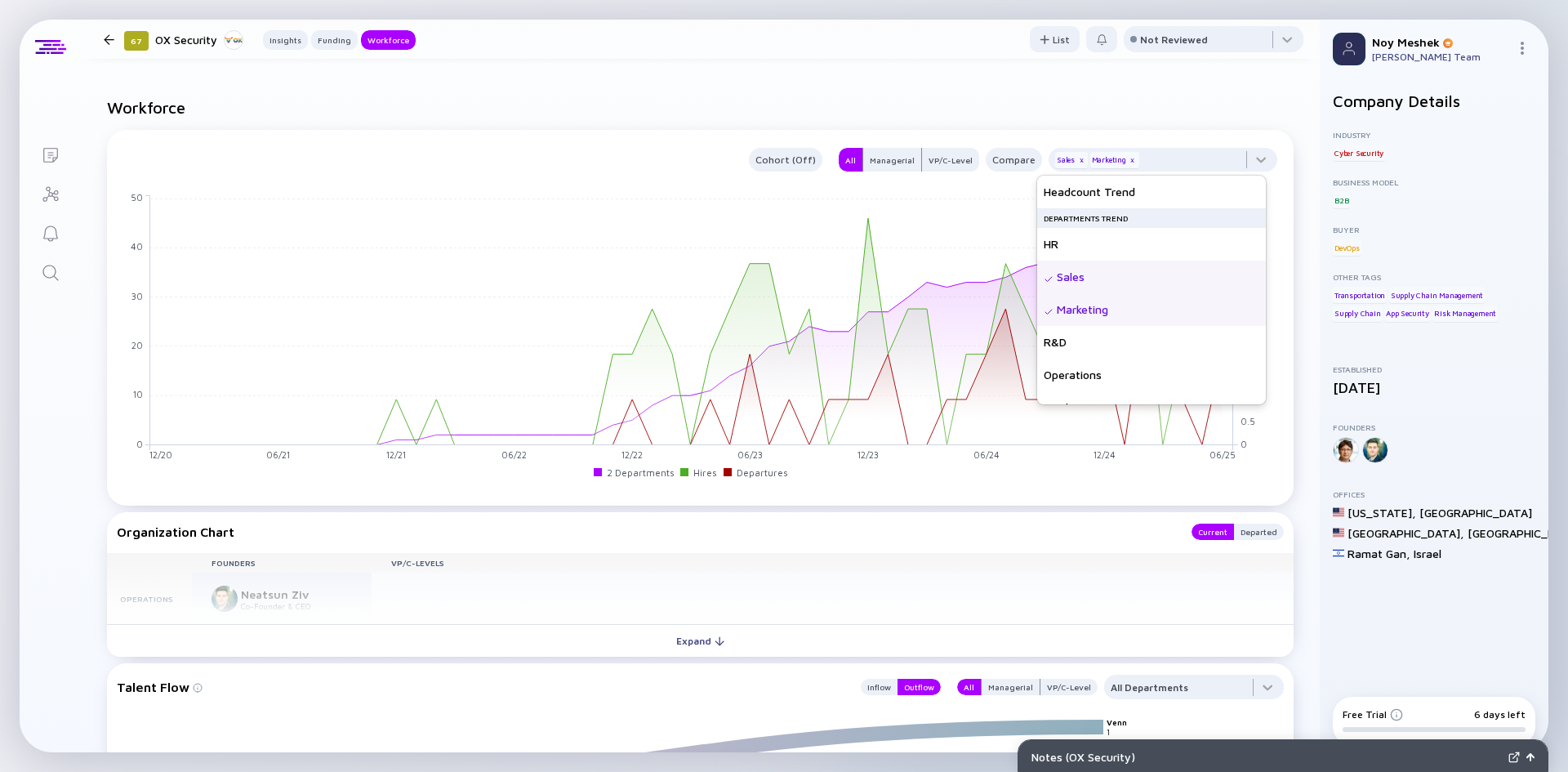 click on "Workforce   Cohort (Off) All Managerial VP/C-Level Compare   Sales x Marketing x 12/20 01/21 02/21 03/21 04/21 05/21 06/21 07/21 08/21 09/21 10/21 11/21 12/21 01/22 02/22 03/22 04/22 05/22 06/22 07/22 08/22 09/22 10/22 11/22 12/22 01/23 02/23 03/23 04/23 05/23 06/23 07/23 08/23 09/23 10/23 11/23 12/23 01/24 02/24 03/24 04/24 05/24 06/24 07/24 08/24 09/24 10/24 11/24 12/24 01/25 02/25 03/25 04/25 05/25 06/25 0 5 10 15 20 25 30 35 40 45 50 0 0.5 1 1.5 2 2.5 3 3.5 4 4.5 5 5.5 2 Departments Hires Departures Organization Chart Current Departed Founders VP/C-Levels Operations Neatsun Ziv Co-Founder & CEO R&D New Hire [PERSON_NAME] Field CTO Promotion Boaz Batman Barzel Field CTO [PERSON_NAME] (Pasha) Pal VP R&D Promotion [PERSON_NAME] VP Research Sales [PERSON_NAME]  VP Sales [PERSON_NAME] VP Sales Marketing New Hire [PERSON_NAME] VP Marketing Product [PERSON_NAME] Co-Founder & CPO [PERSON_NAME] VP Products Finance [PERSON_NAME] CPA VP Finance & Operations Expand Talent Flow Inflow Outflow All Managerial VP/C-Level All Departments Venn 1 1 1" at bounding box center (700, 767) 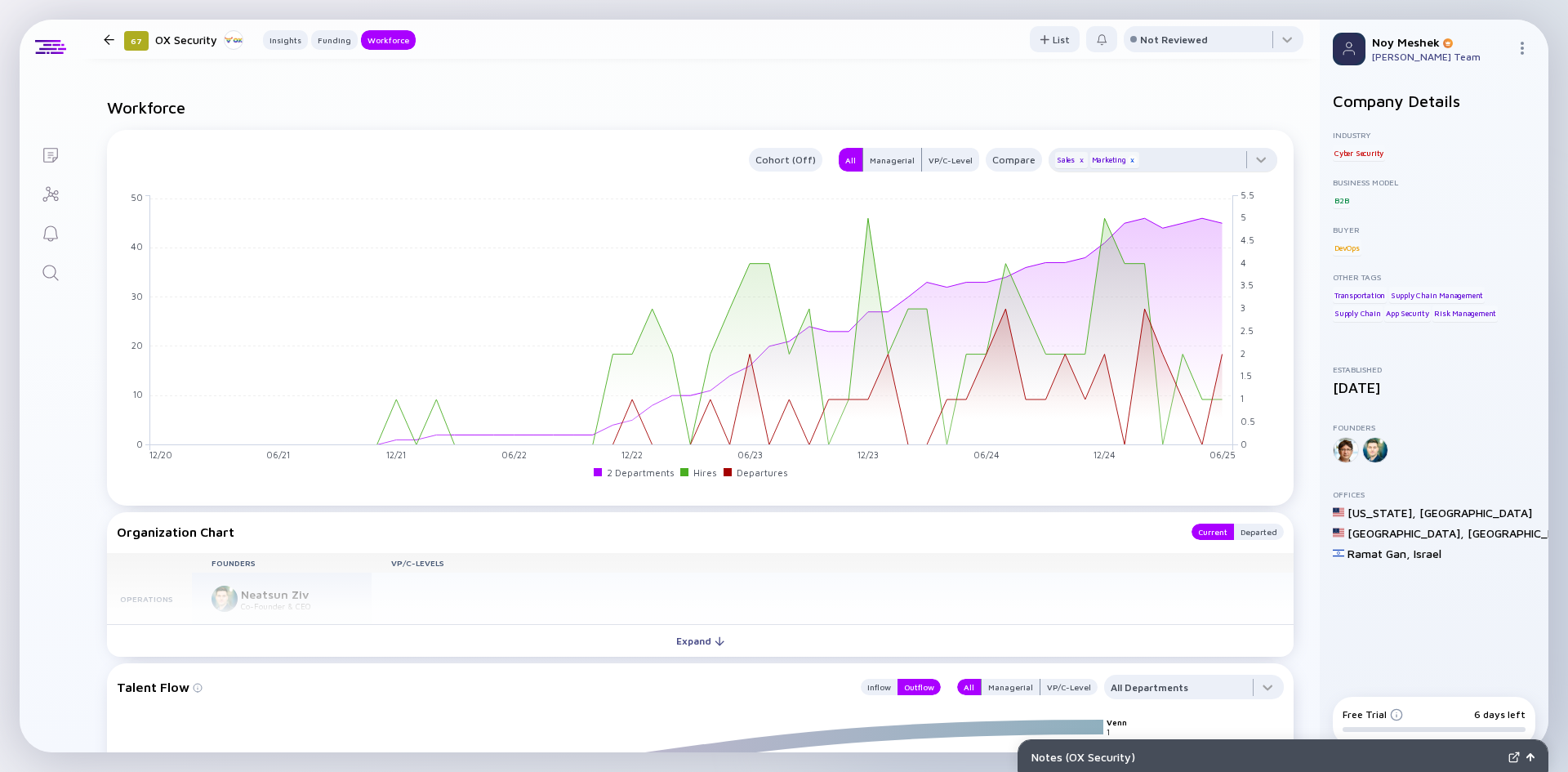 click on "x" at bounding box center [1133, 160] 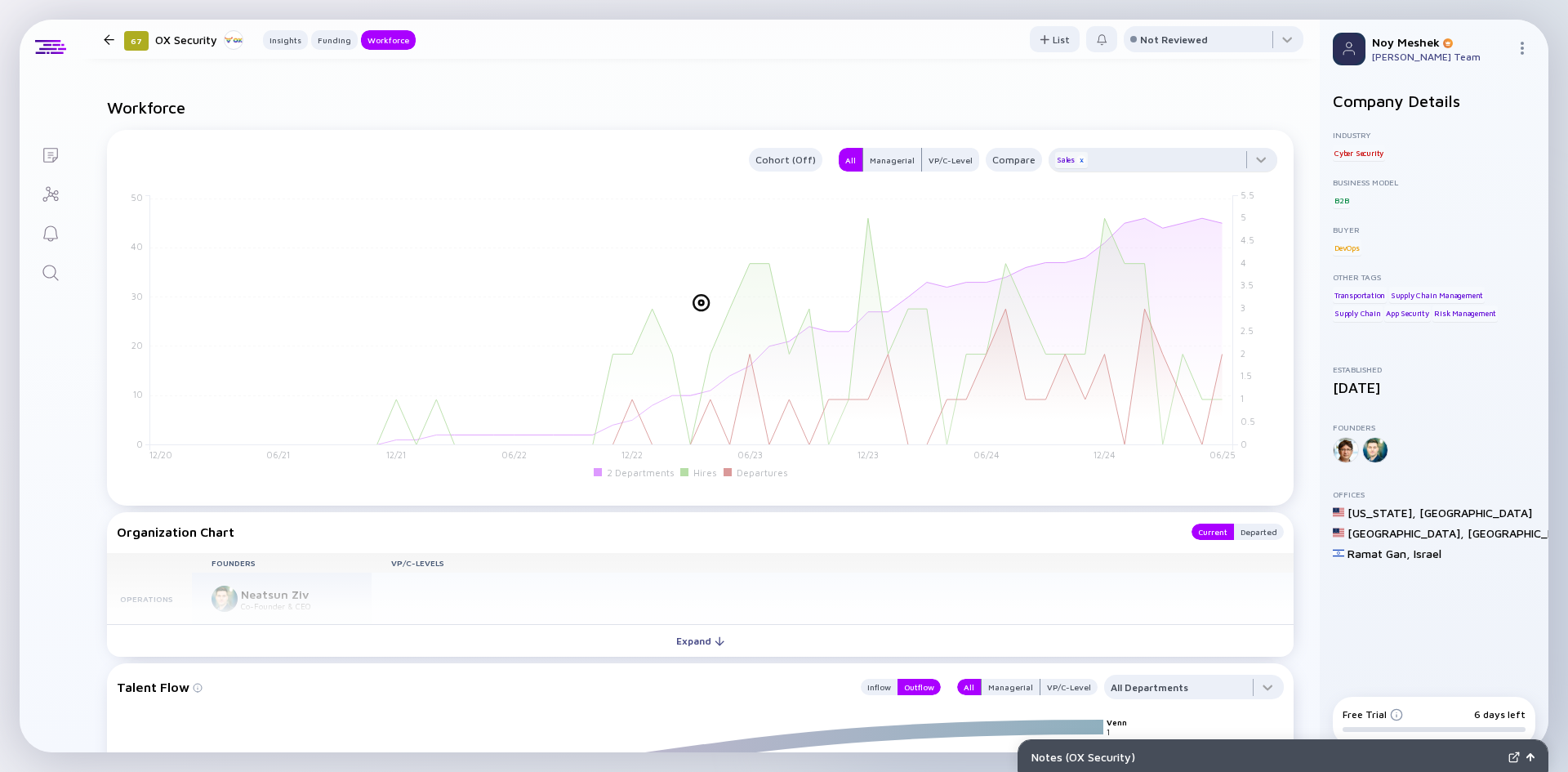 click on "x" at bounding box center (1081, 160) 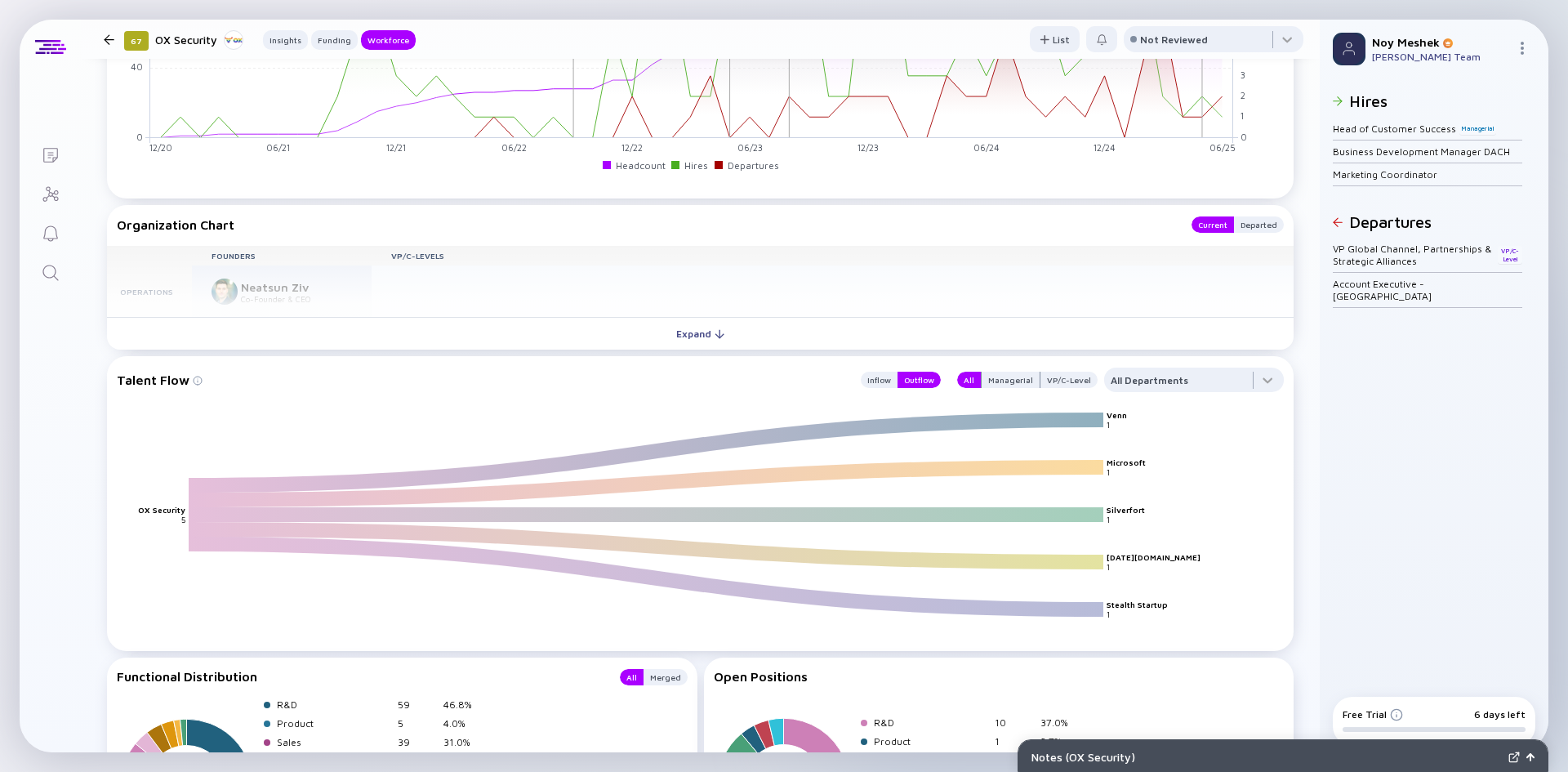 scroll, scrollTop: 1797, scrollLeft: 0, axis: vertical 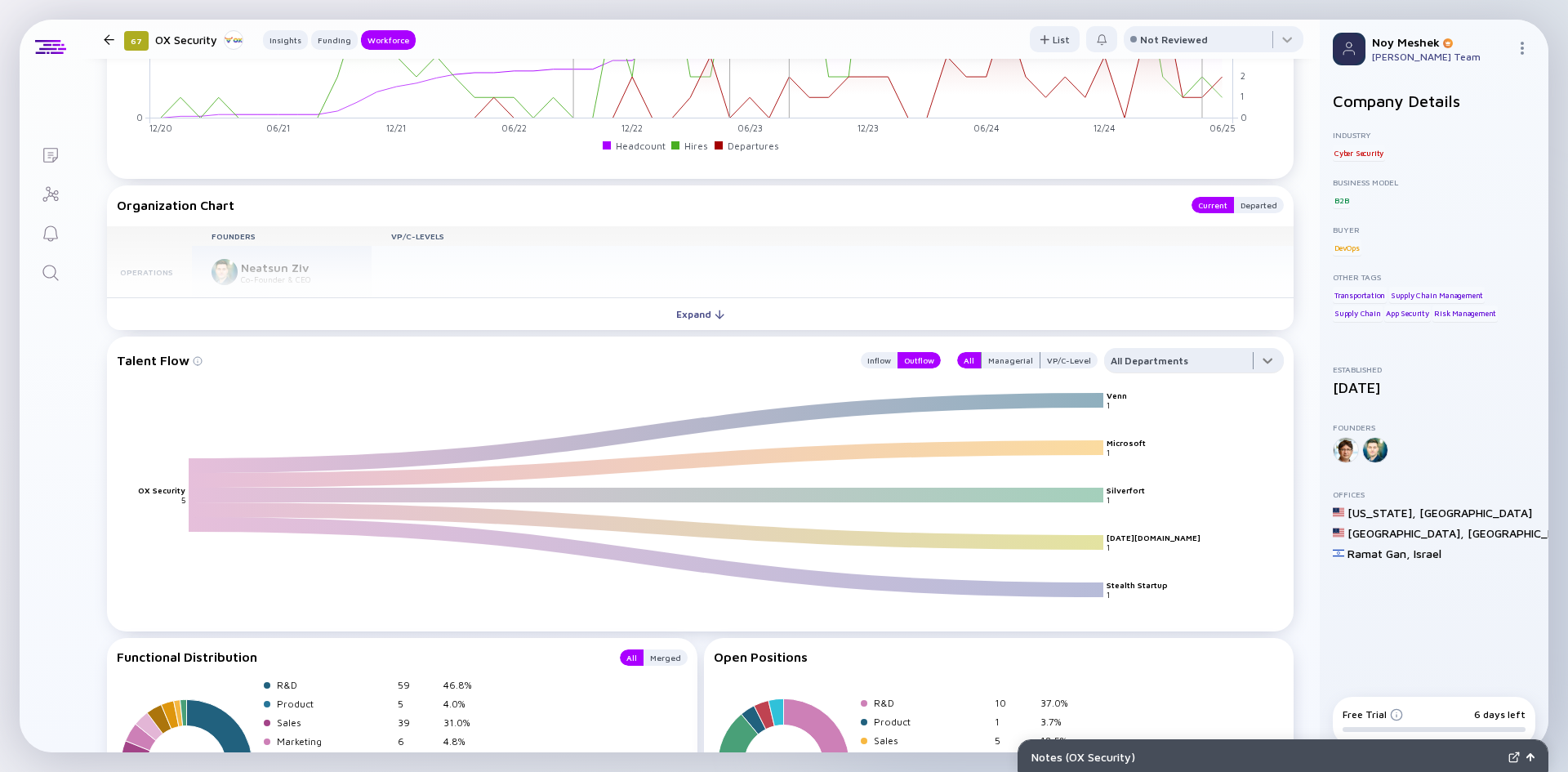 click at bounding box center [1194, 364] 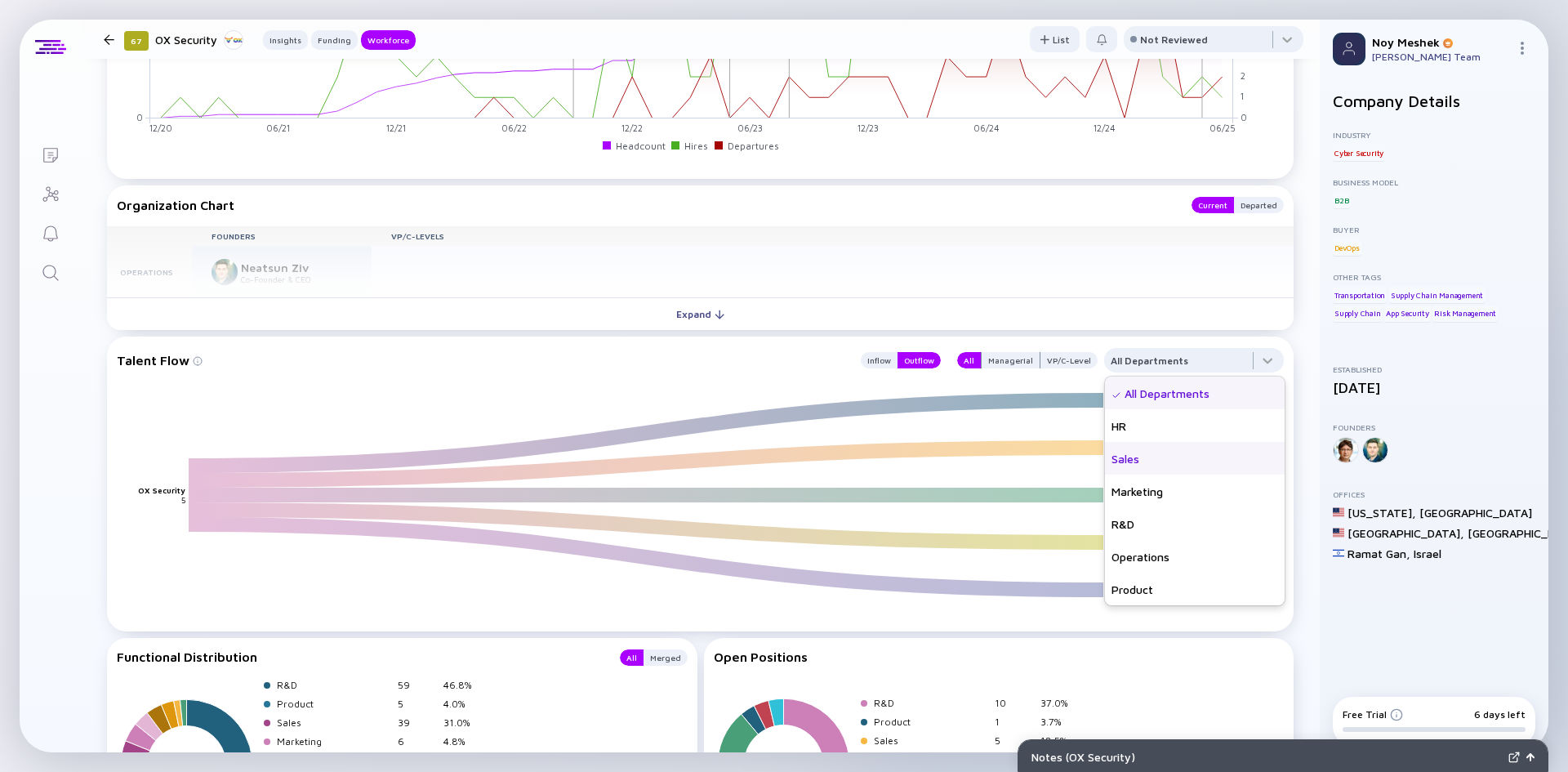 click on "Sales" at bounding box center (1195, 458) 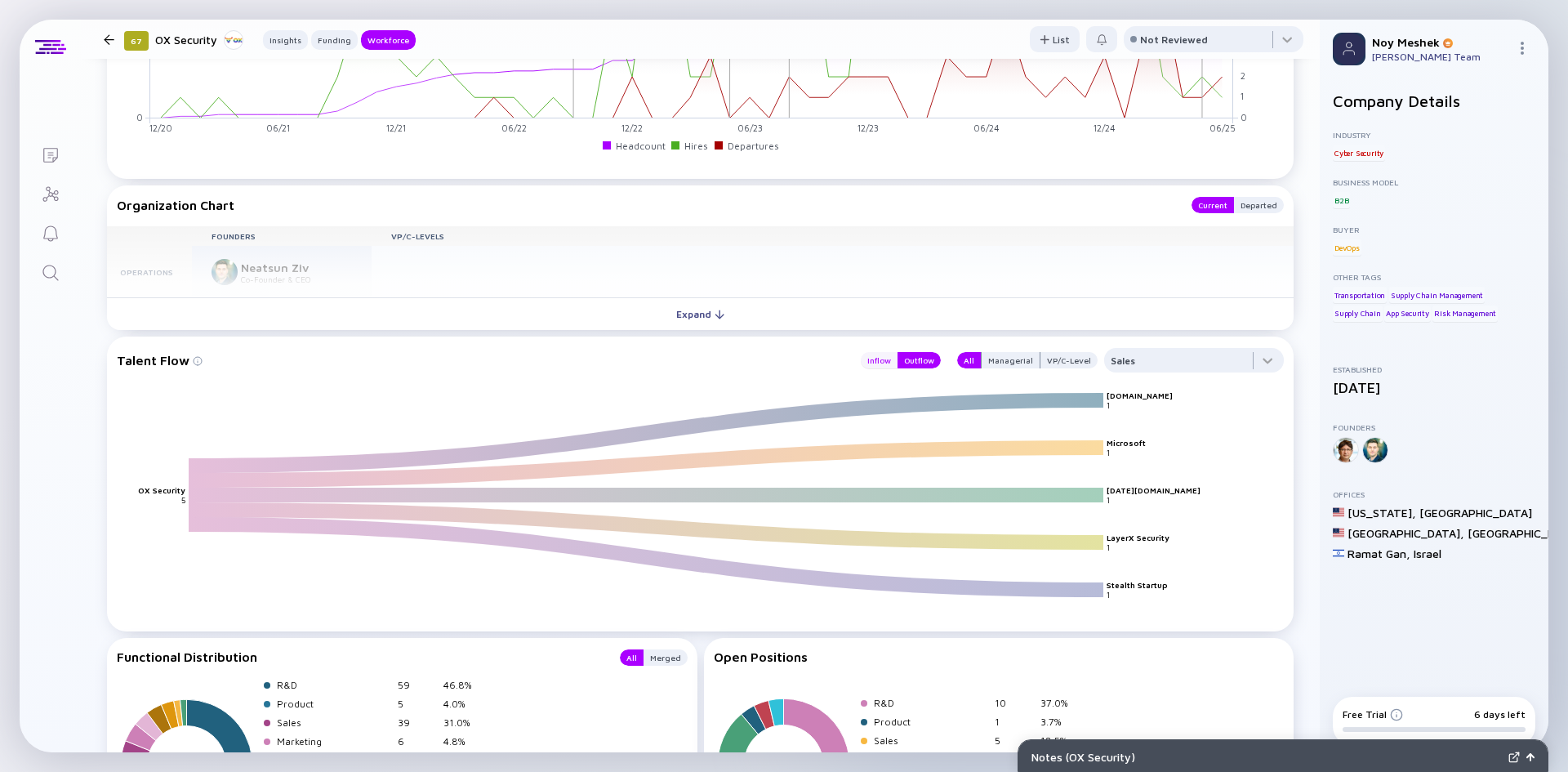click on "Inflow" at bounding box center (879, 360) 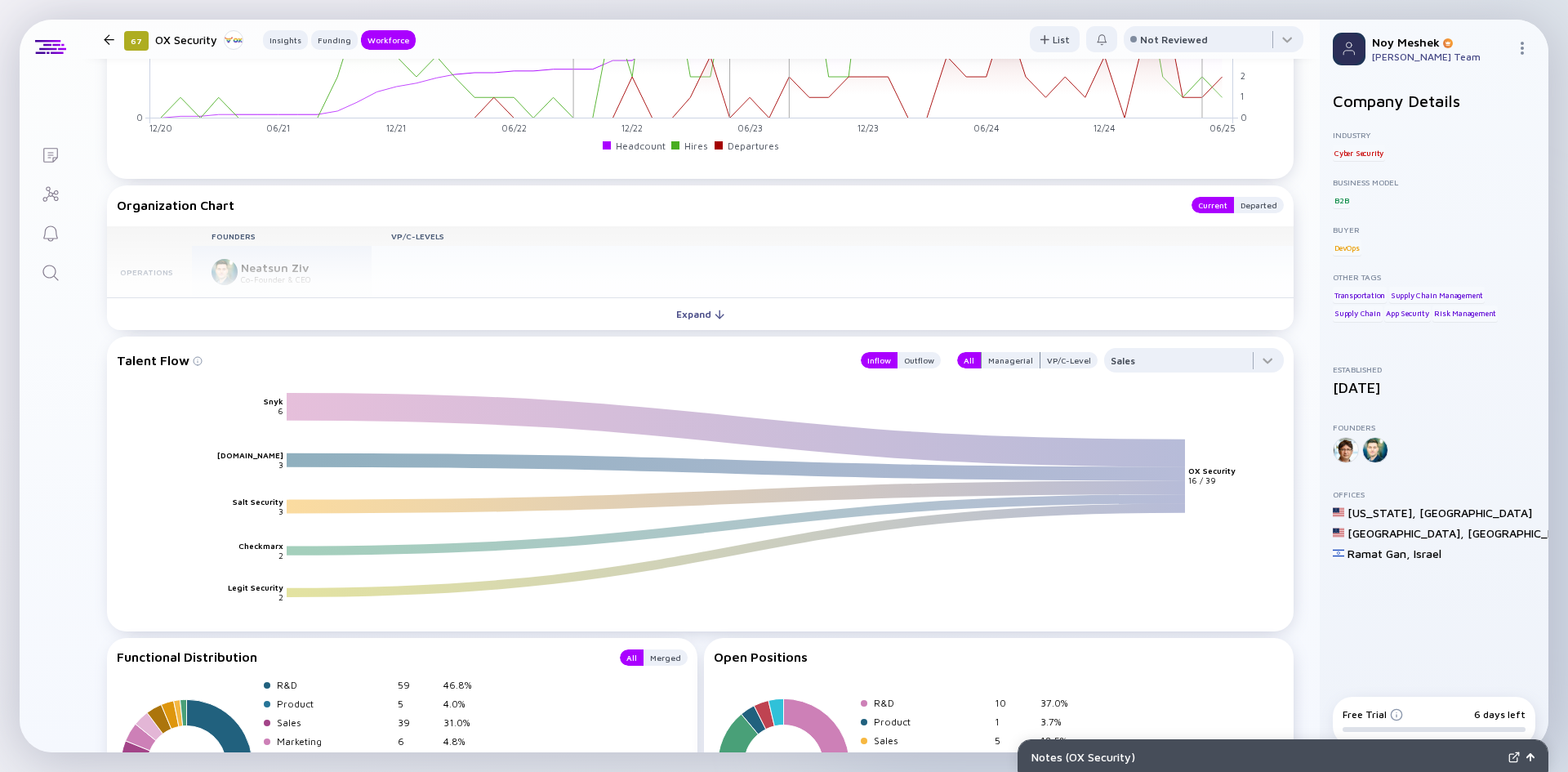 click on "Snyk" 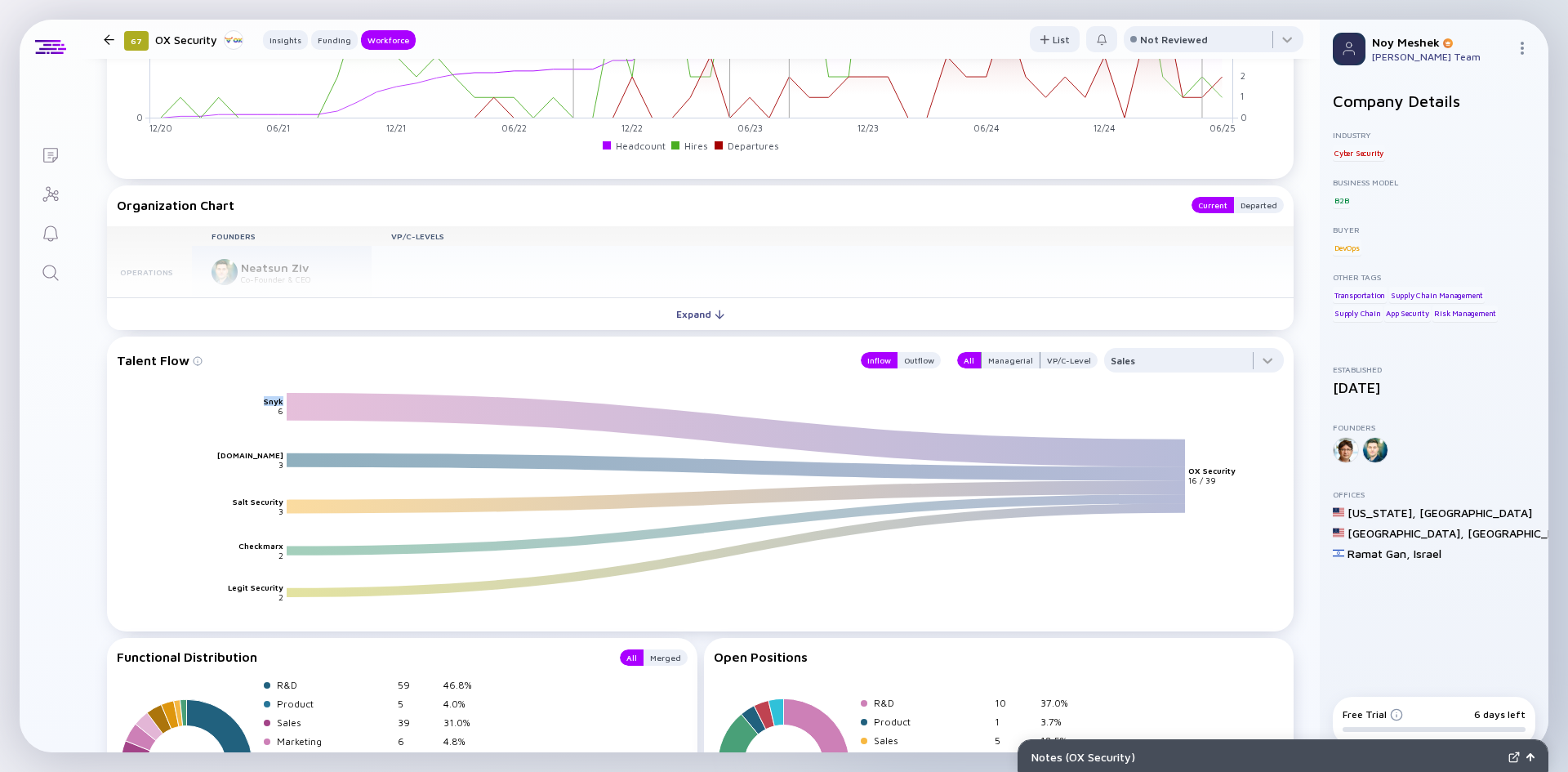 click on "Snyk" 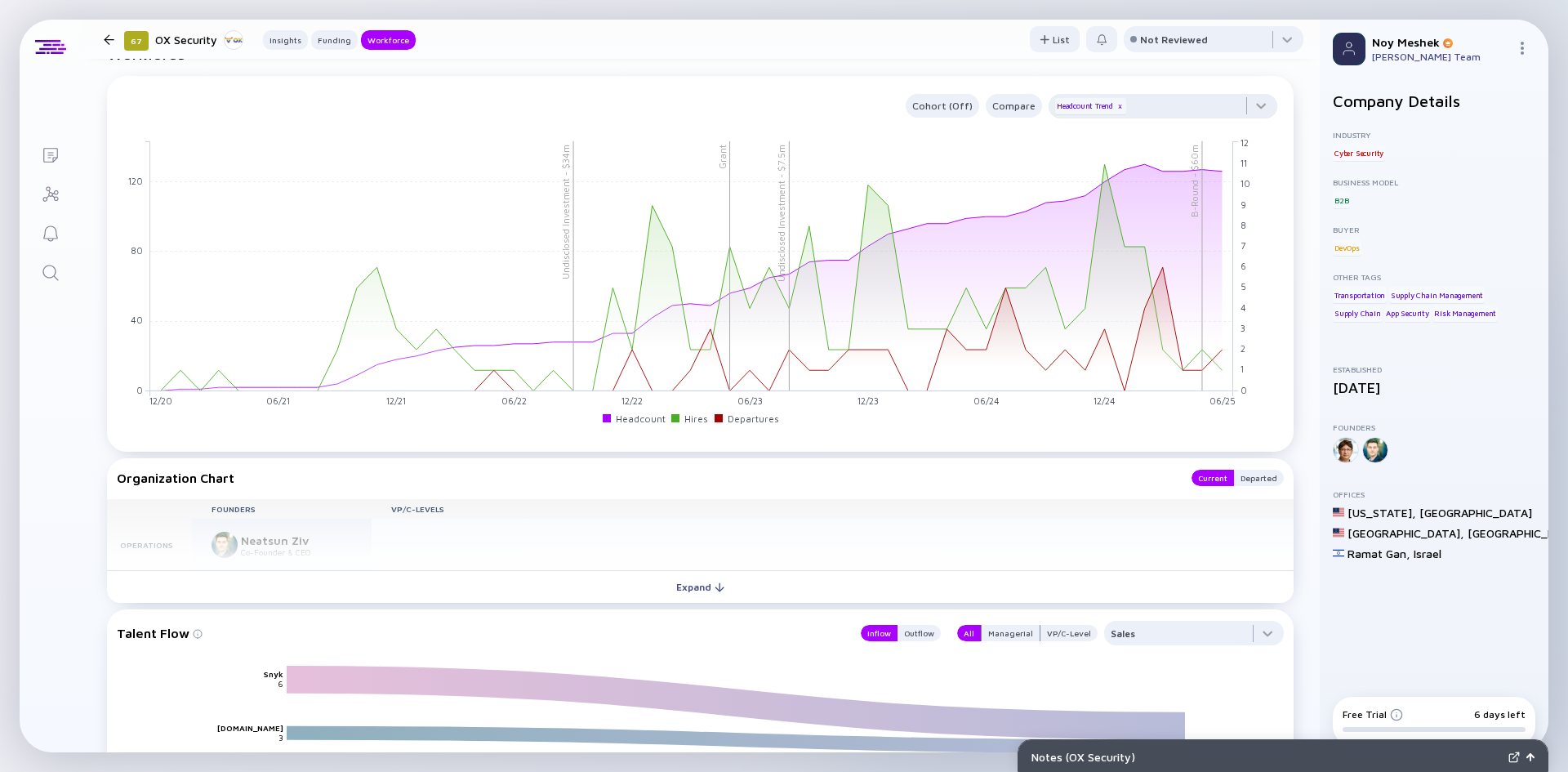 scroll, scrollTop: 1470, scrollLeft: 0, axis: vertical 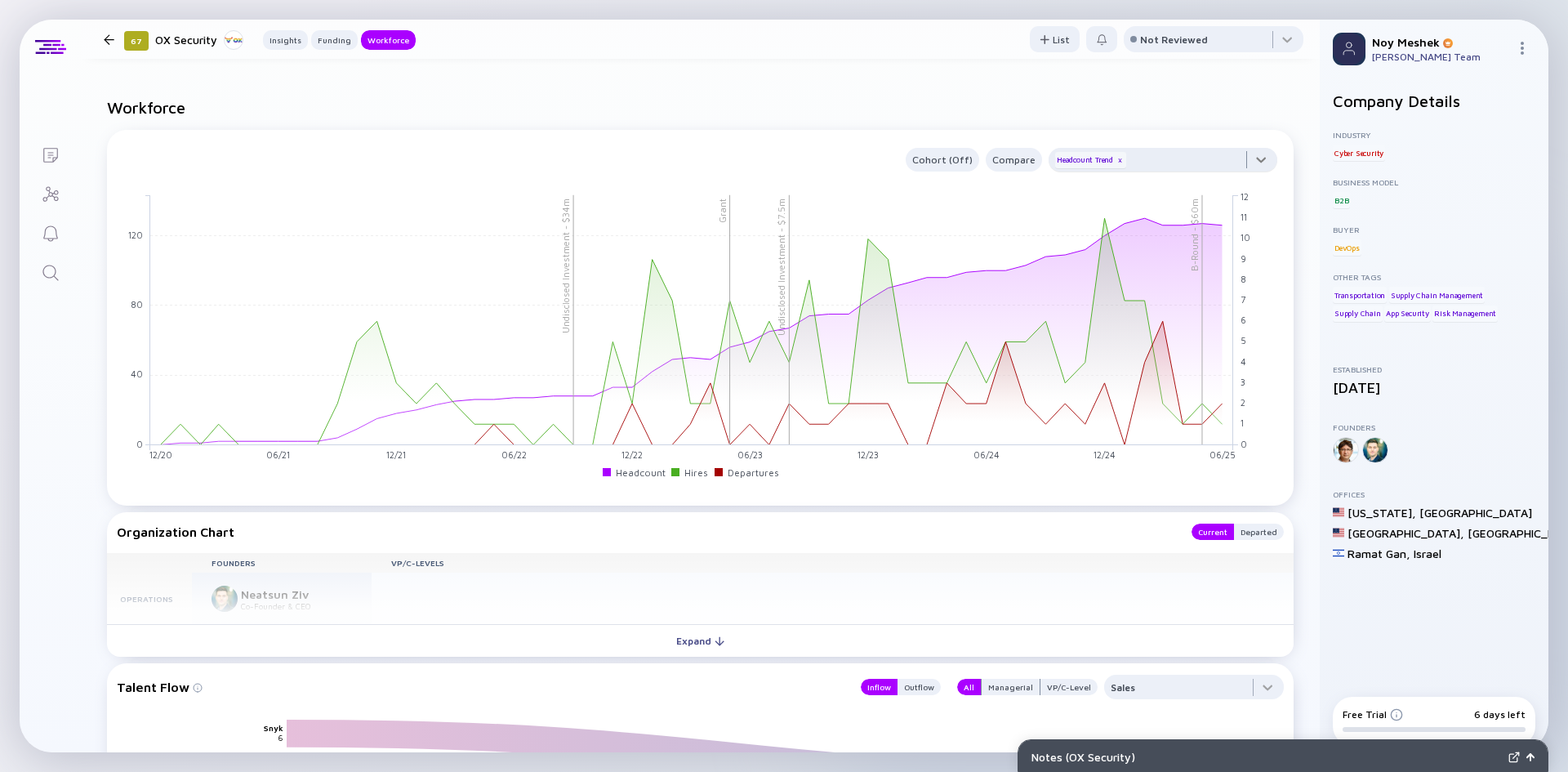 click at bounding box center [1163, 164] 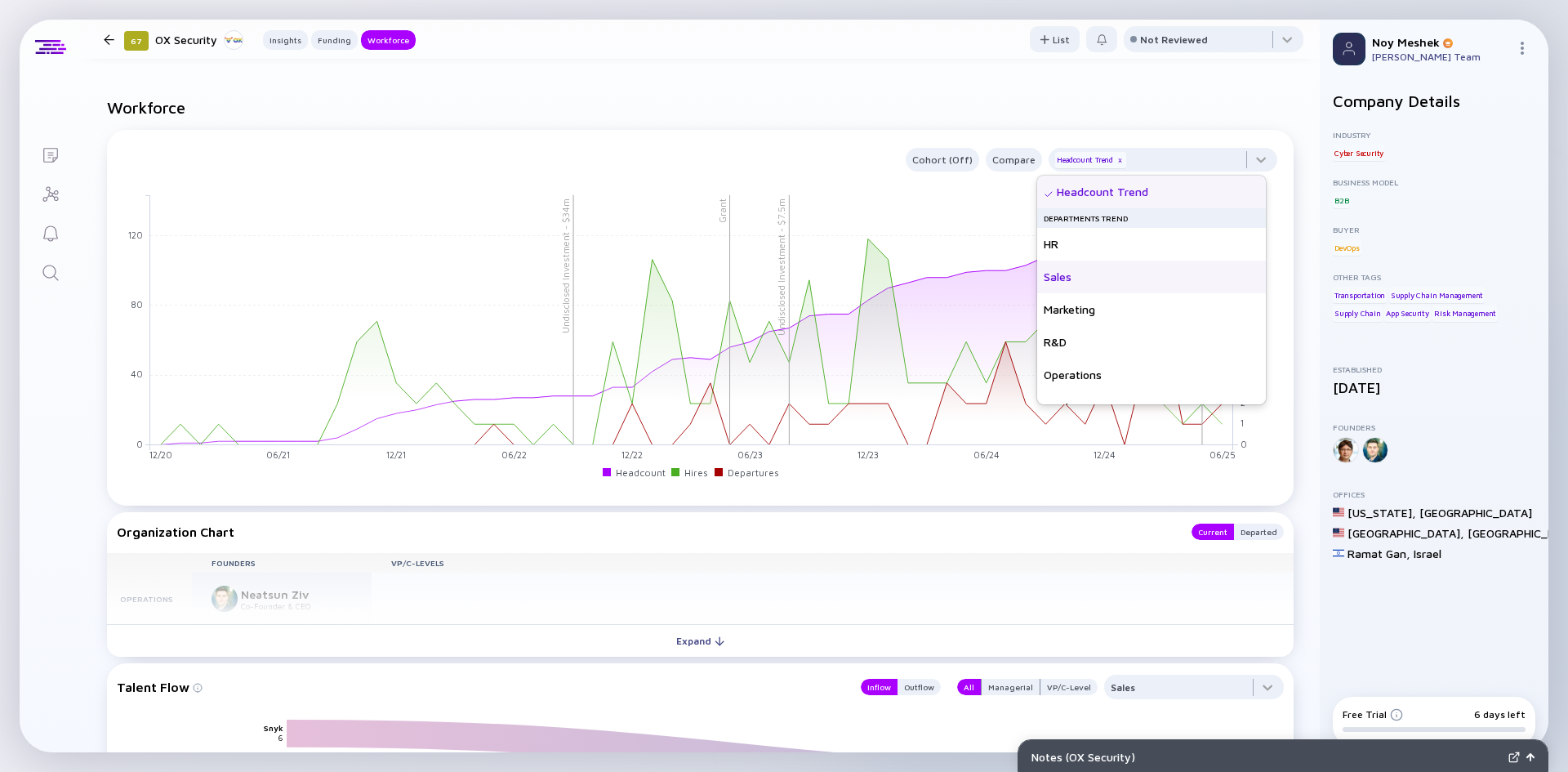 click on "Sales" at bounding box center (1152, 277) 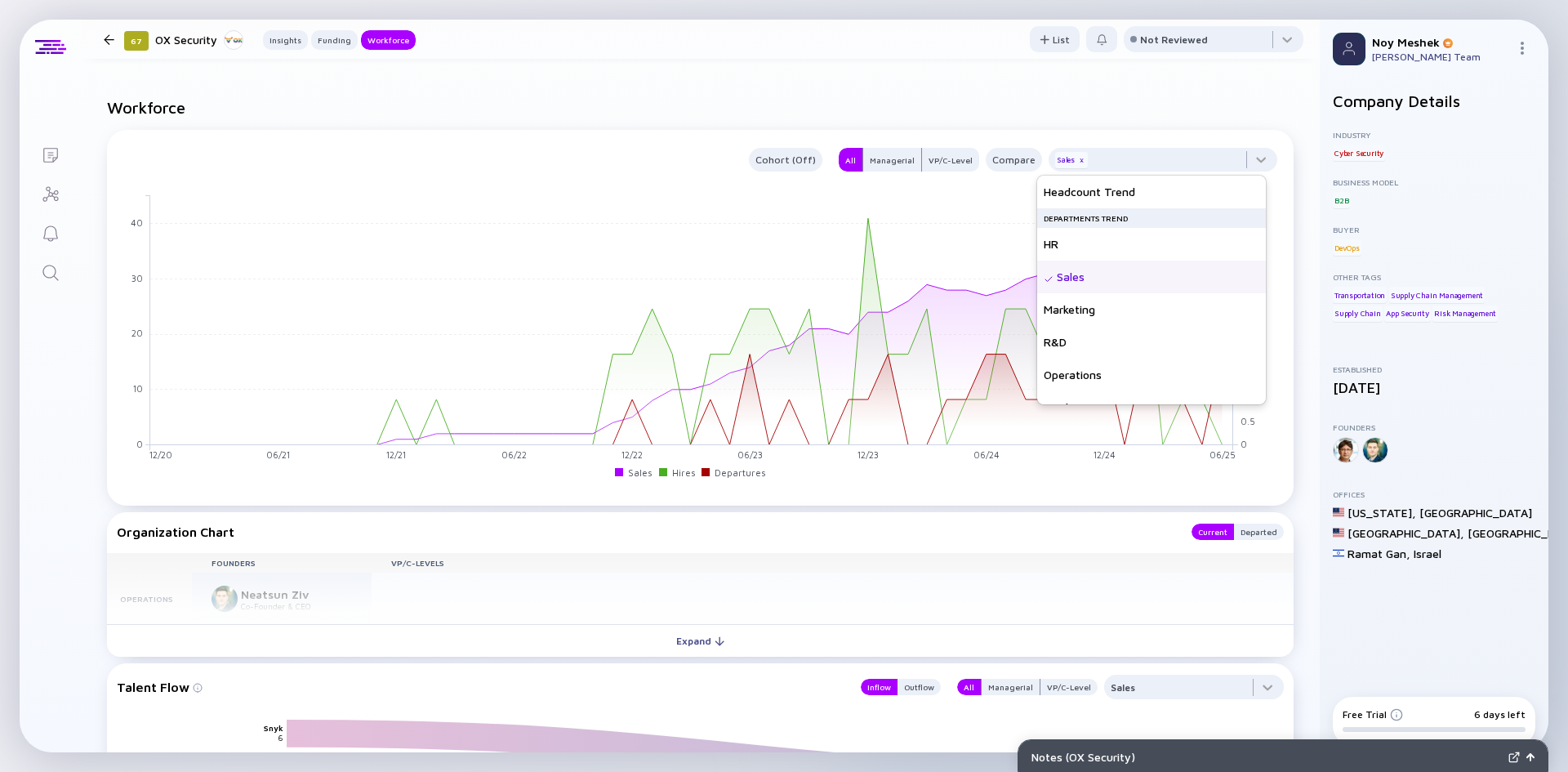 click on "Workforce   Cohort (Off) All Managerial VP/C-Level Compare   Sales x 12/20 01/21 02/21 03/21 04/21 05/21 06/21 07/21 08/21 09/21 10/21 11/21 12/21 01/22 02/22 03/22 04/22 05/22 06/22 07/22 08/22 09/22 10/22 11/22 12/22 01/23 02/23 03/23 04/23 05/23 06/23 07/23 08/23 09/23 10/23 11/23 12/23 01/24 02/24 03/24 04/24 05/24 06/24 07/24 08/24 09/24 10/24 11/24 12/24 01/25 02/25 03/25 04/25 05/25 06/25 0 5 10 15 20 25 30 35 40 45 0 0.5 1 1.5 2 2.5 3 3.5 4 4.5 5 5.5 Sales Hires Departures Organization Chart Current Departed Founders VP/C-Levels Operations Neatsun Ziv Co-Founder & CEO R&D New Hire [PERSON_NAME] Field CTO Promotion Boaz Batman Barzel Field CTO [PERSON_NAME] ([PERSON_NAME]) Pal VP R&D Promotion [PERSON_NAME] VP Research Sales [PERSON_NAME]  VP Sales [PERSON_NAME] VP Sales Marketing New Hire [PERSON_NAME] VP Marketing Product [PERSON_NAME] Co-Founder & CPO [PERSON_NAME] VP Products Finance [PERSON_NAME] CPA VP Finance & Operations Expand Talent Flow Inflow Outflow All Managerial VP/C-Level Sales Snyk [DOMAIN_NAME] Salt Security Checkmarx 6 3 3 2" at bounding box center [700, 767] 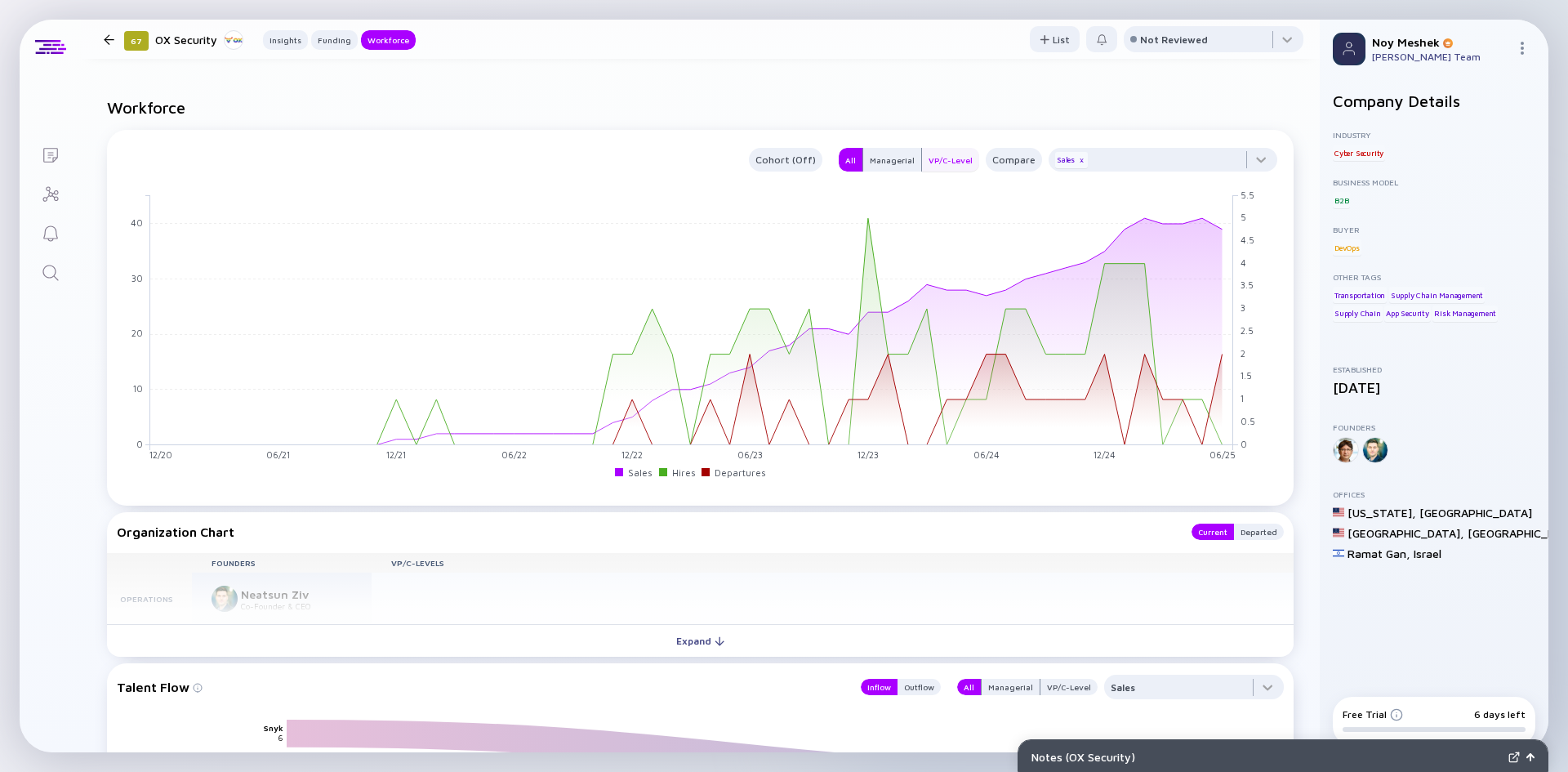 click on "VP/C-Level" at bounding box center [951, 159] 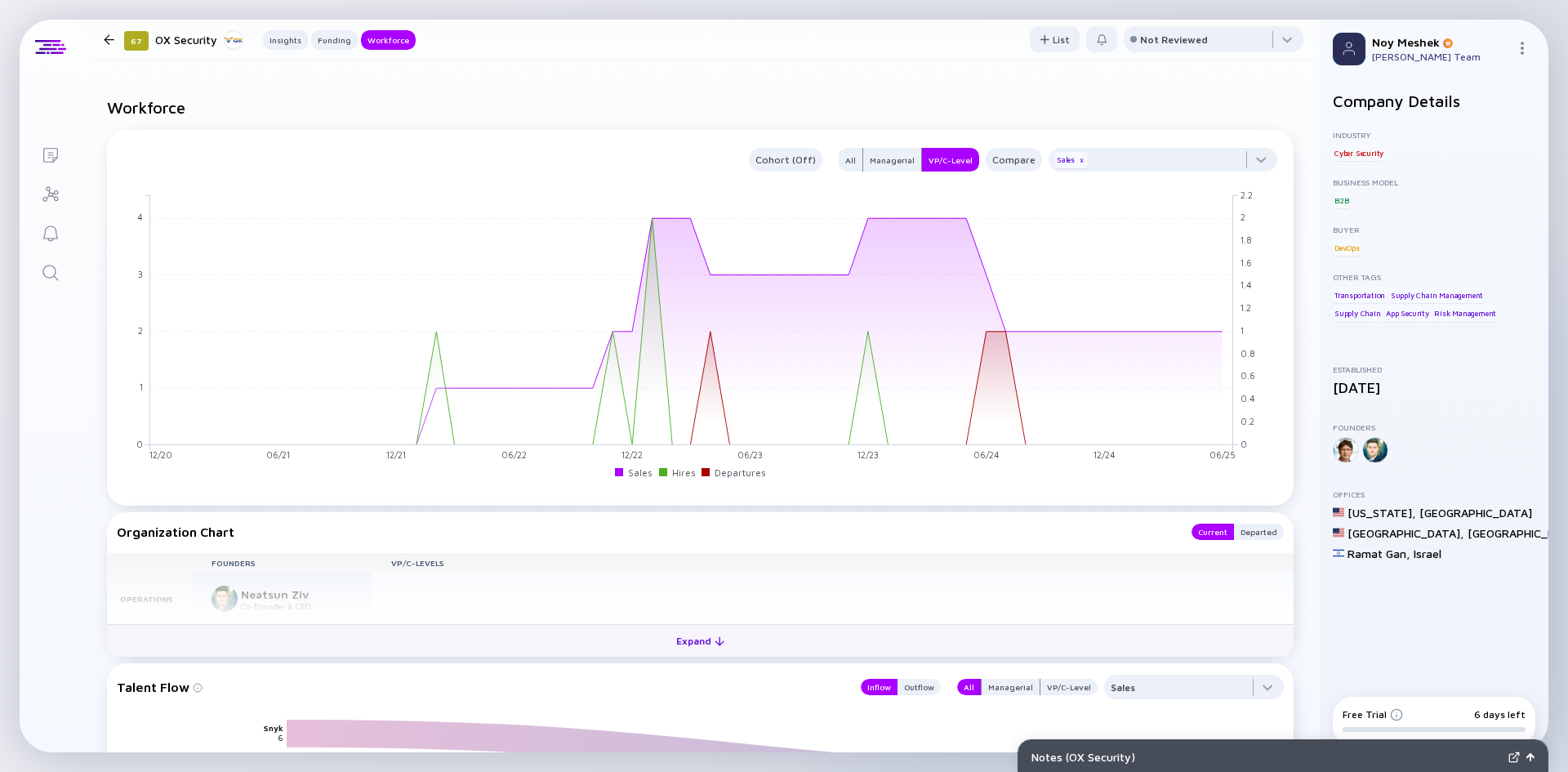 click on "Expand" at bounding box center (700, 640) 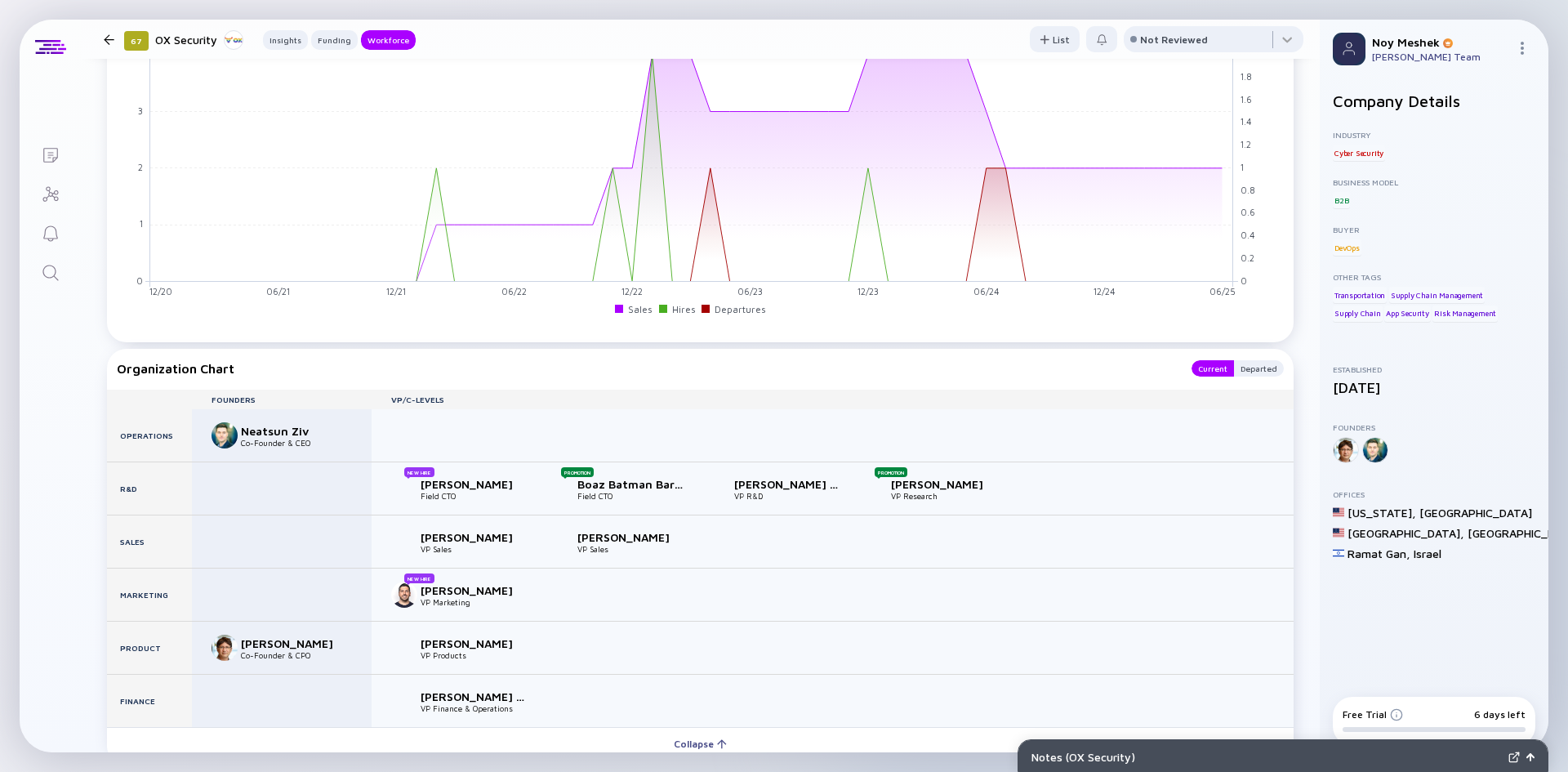 scroll, scrollTop: 1797, scrollLeft: 0, axis: vertical 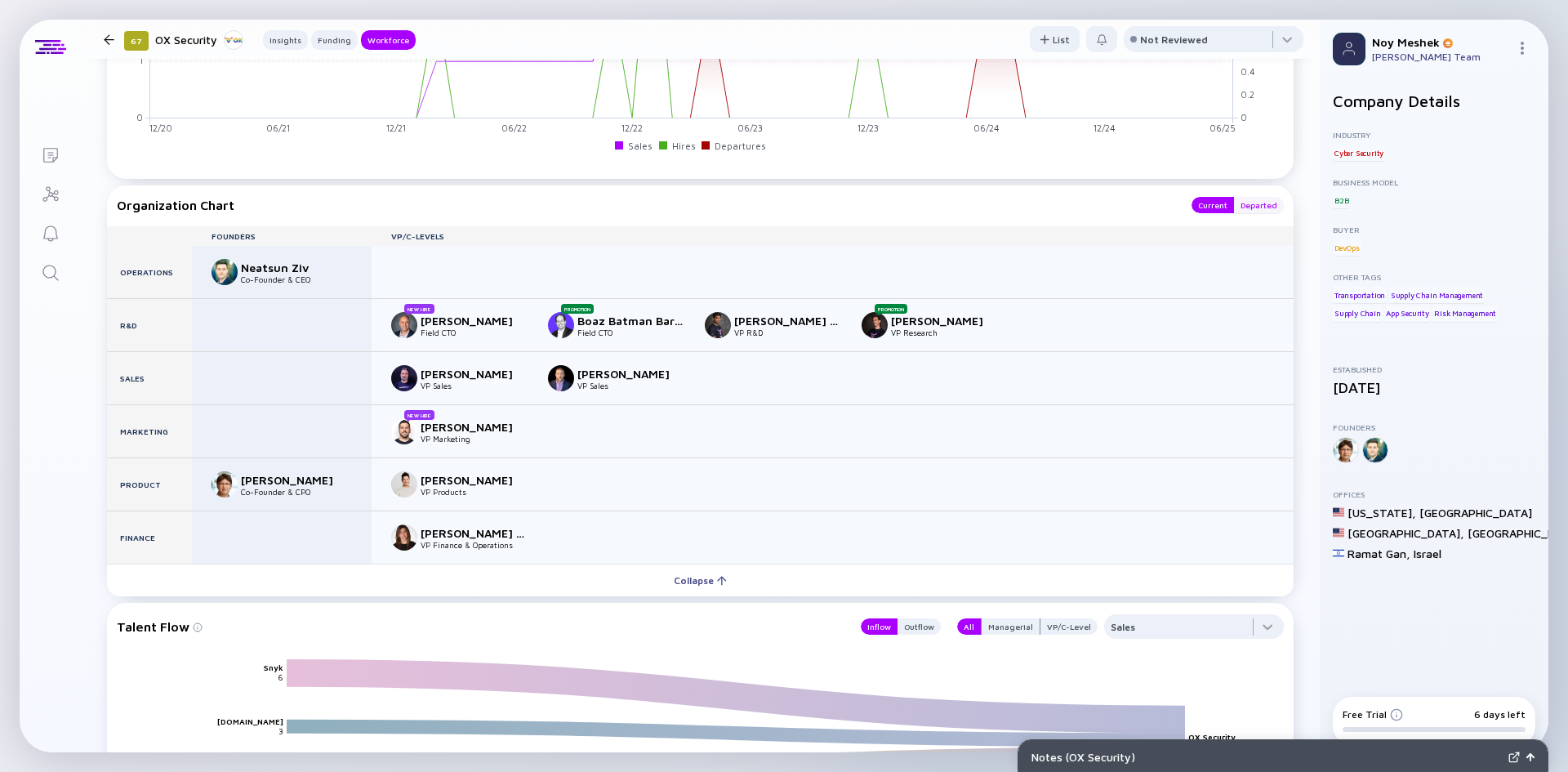 click on "Departed" at bounding box center (1258, 205) 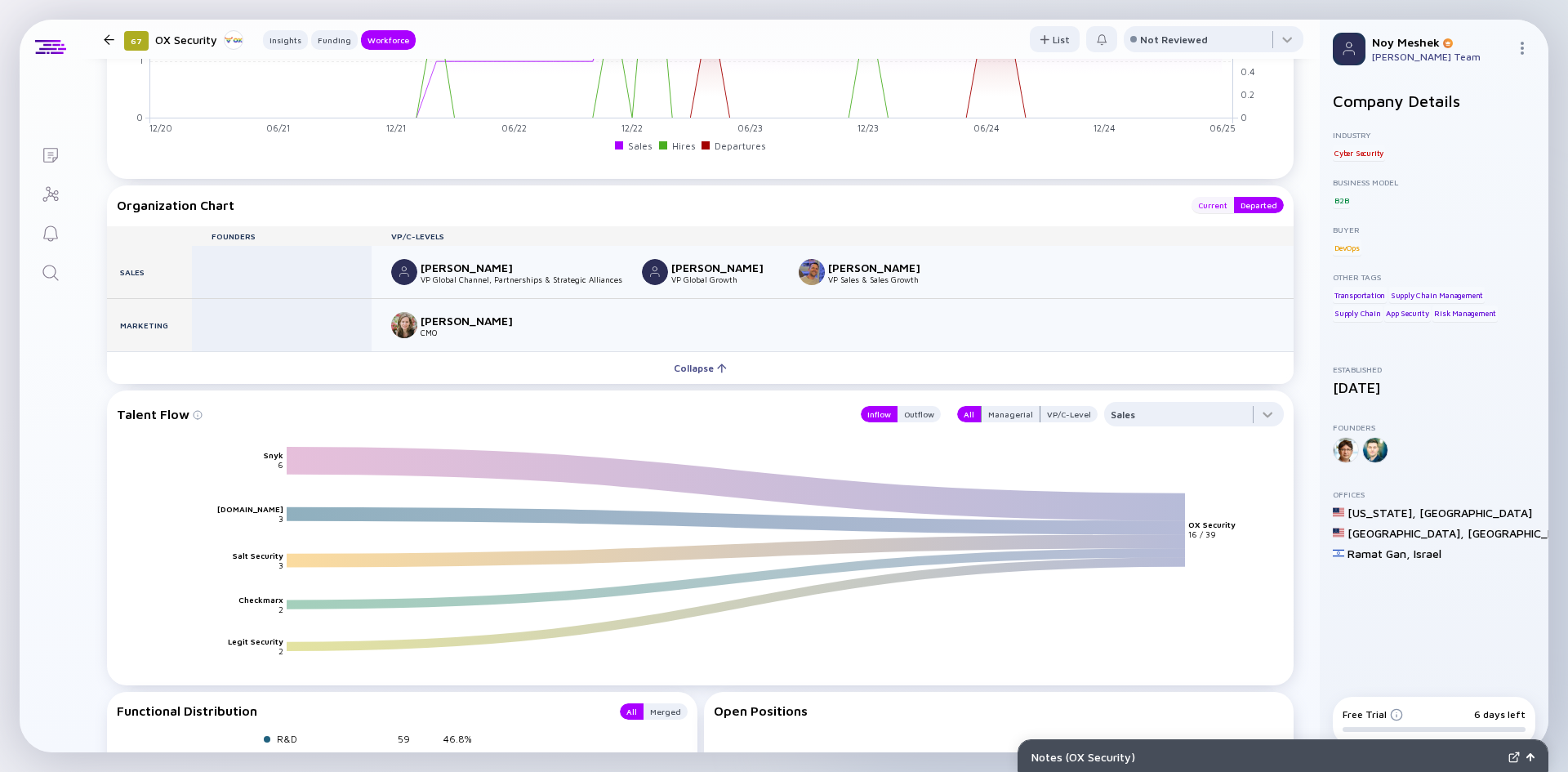 click on "Current" at bounding box center (1213, 205) 